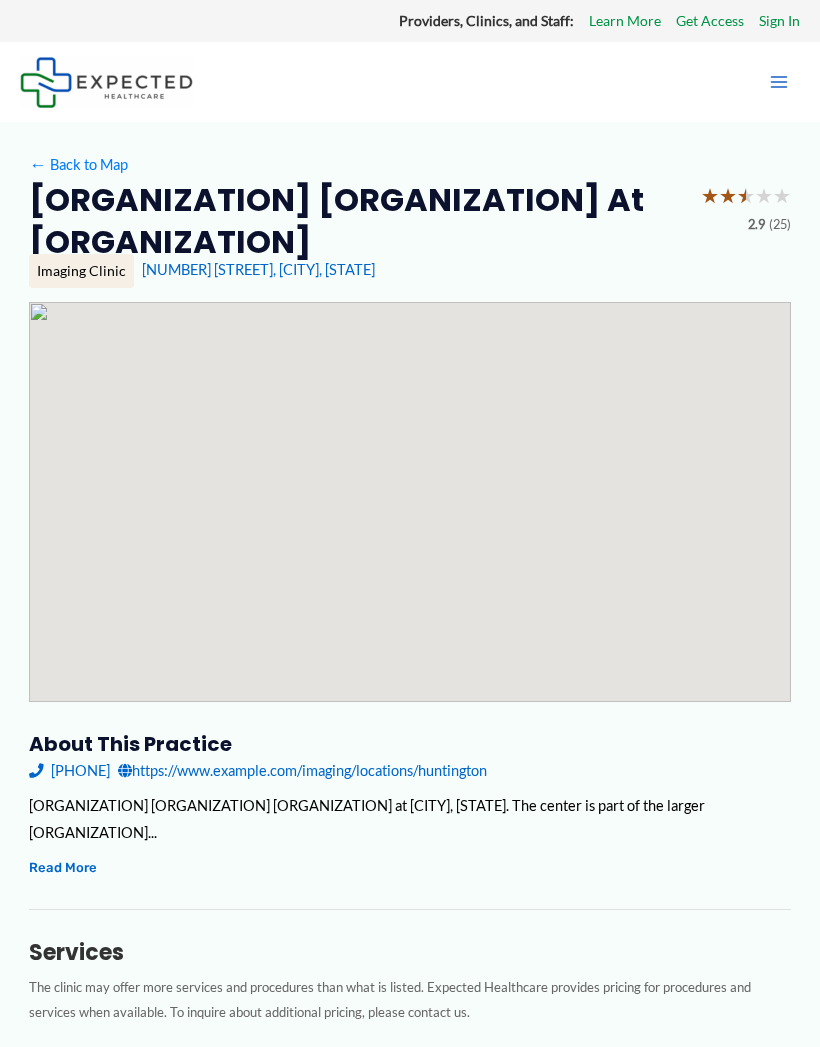 scroll, scrollTop: 0, scrollLeft: 0, axis: both 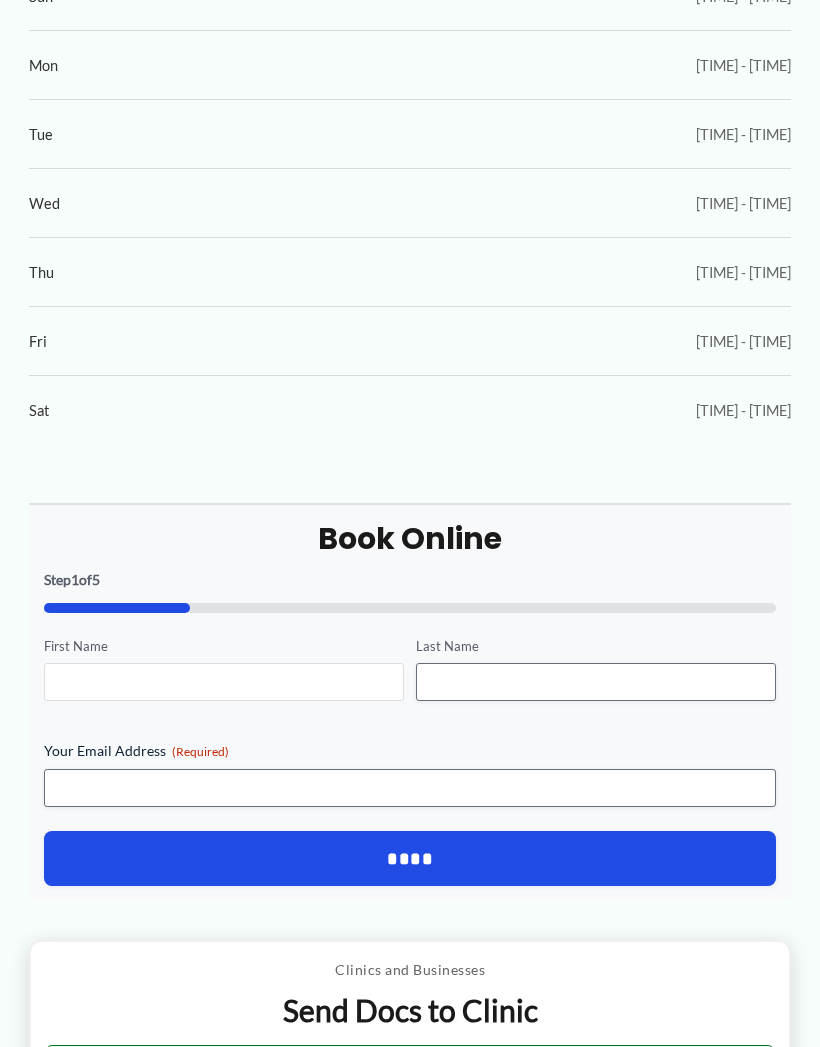 click on "First Name" at bounding box center [224, 682] 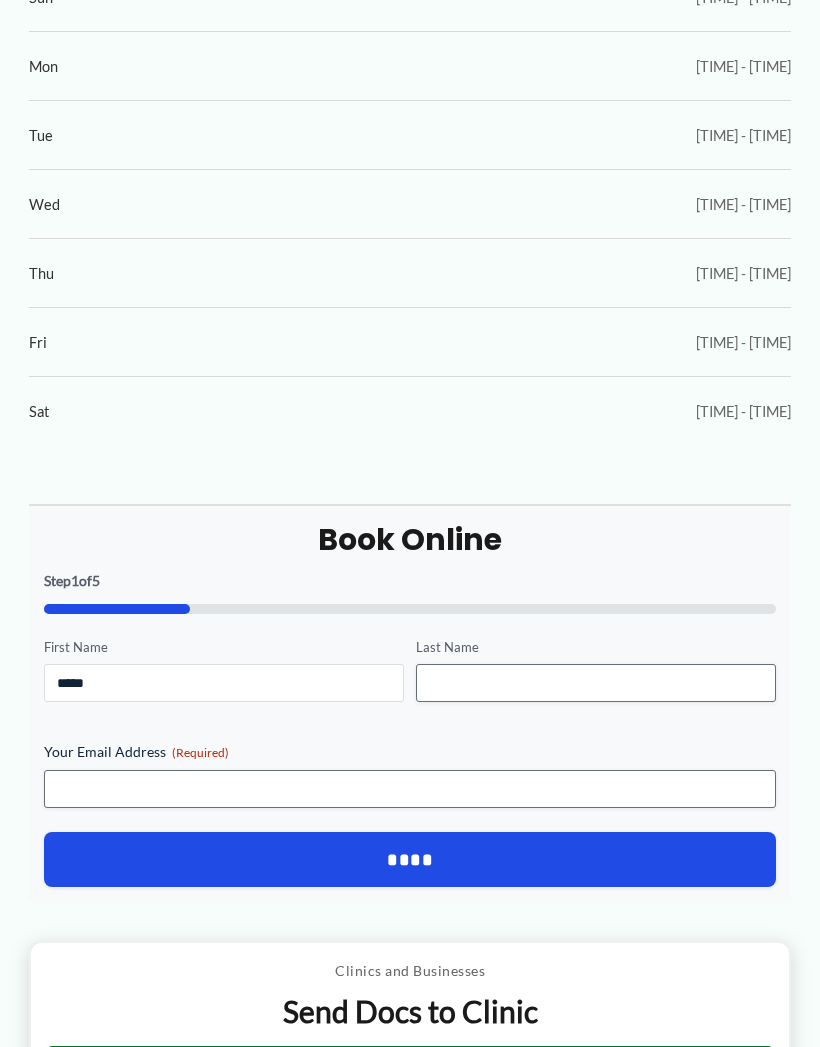 type on "*****" 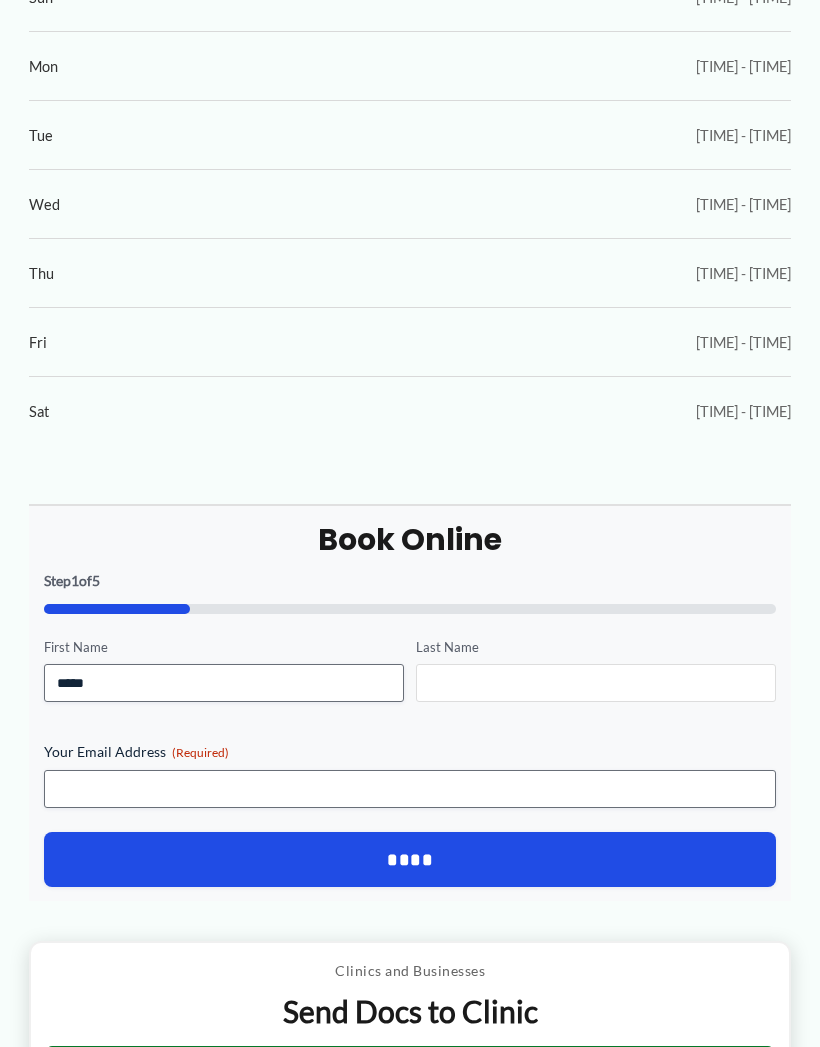 click on "Last Name" at bounding box center (596, 683) 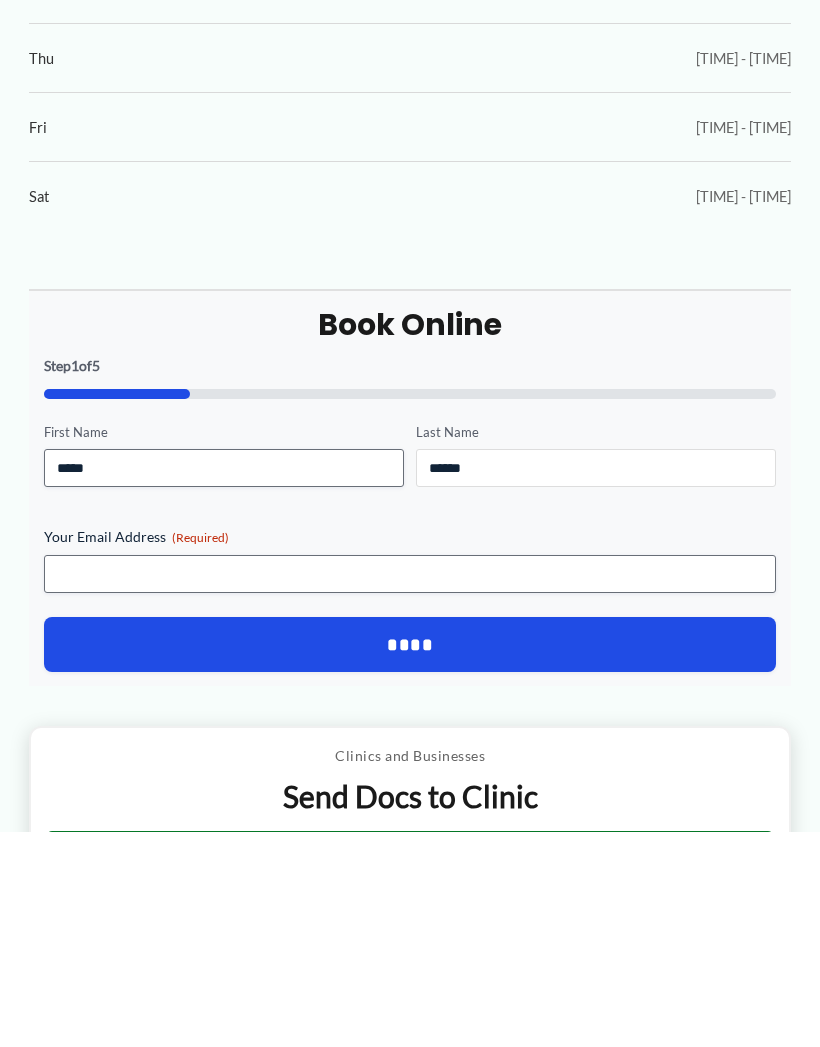 type on "******" 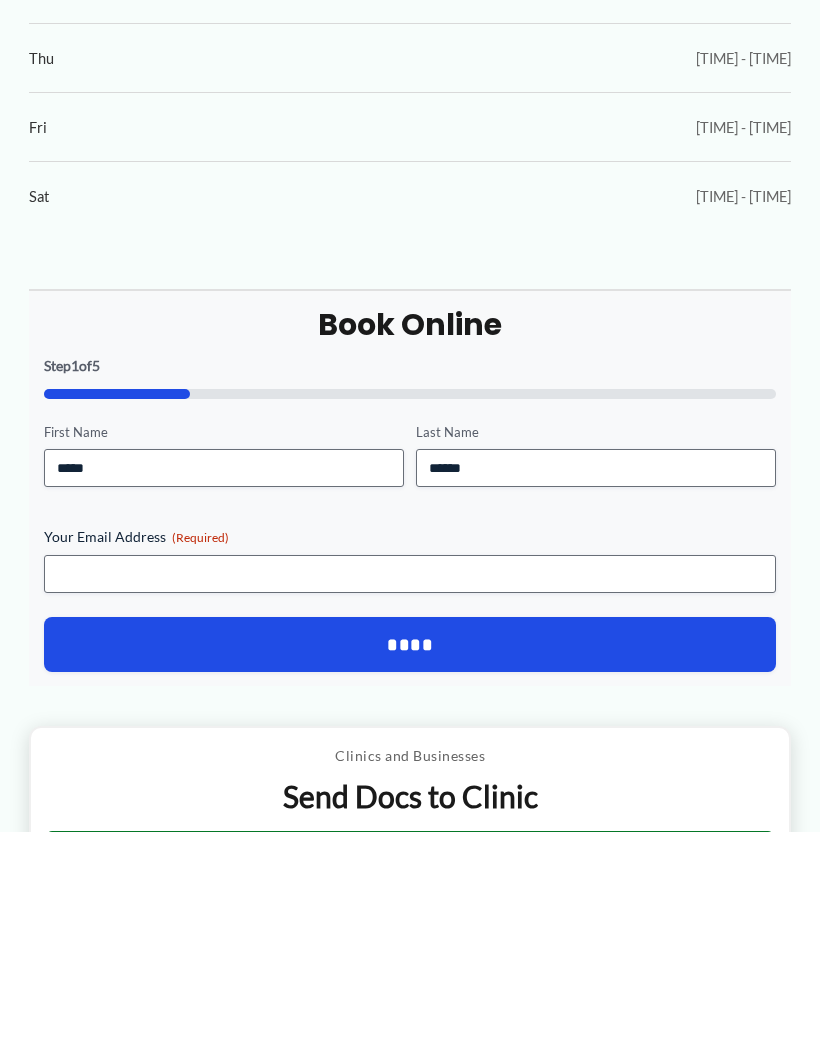 click on "Your Email Address (Required)" at bounding box center [410, 789] 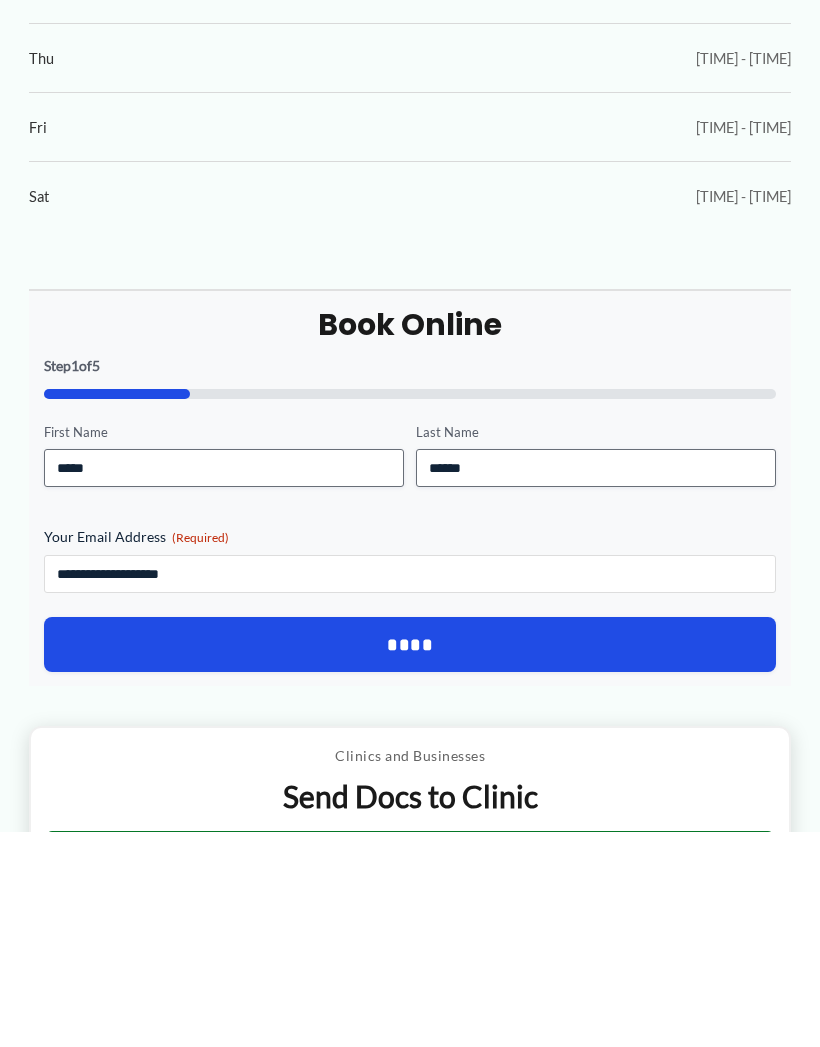 type on "**********" 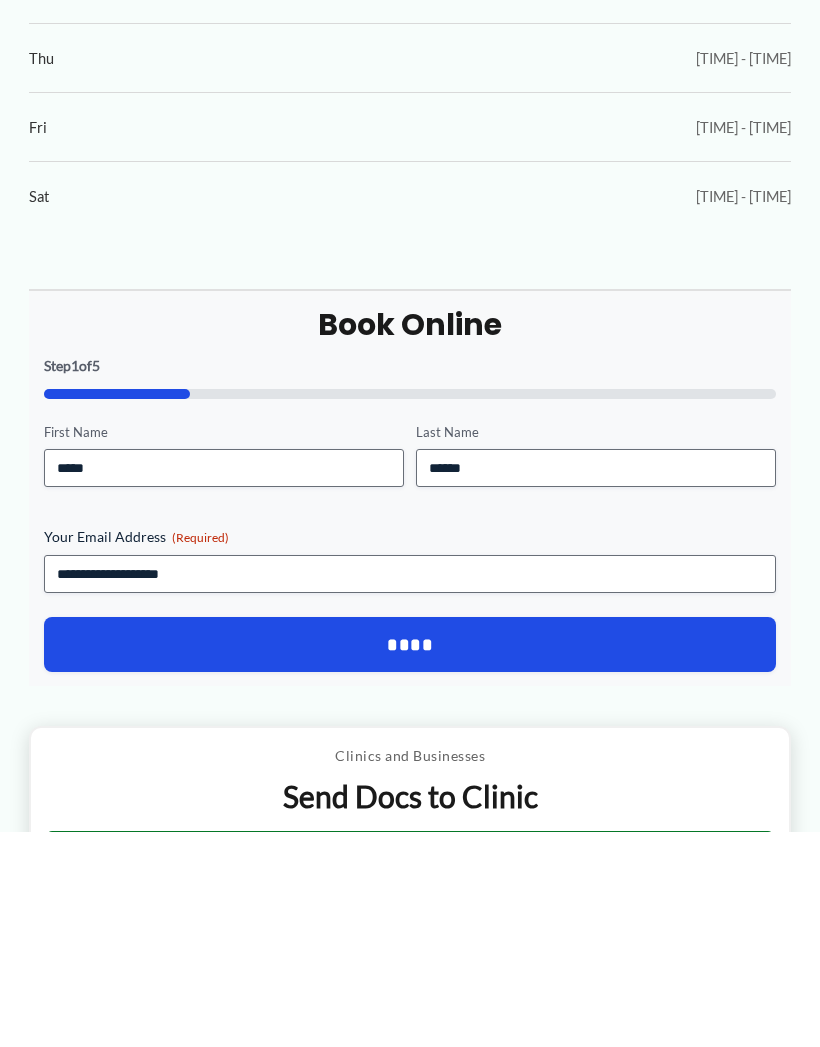 click on "****" at bounding box center (410, 859) 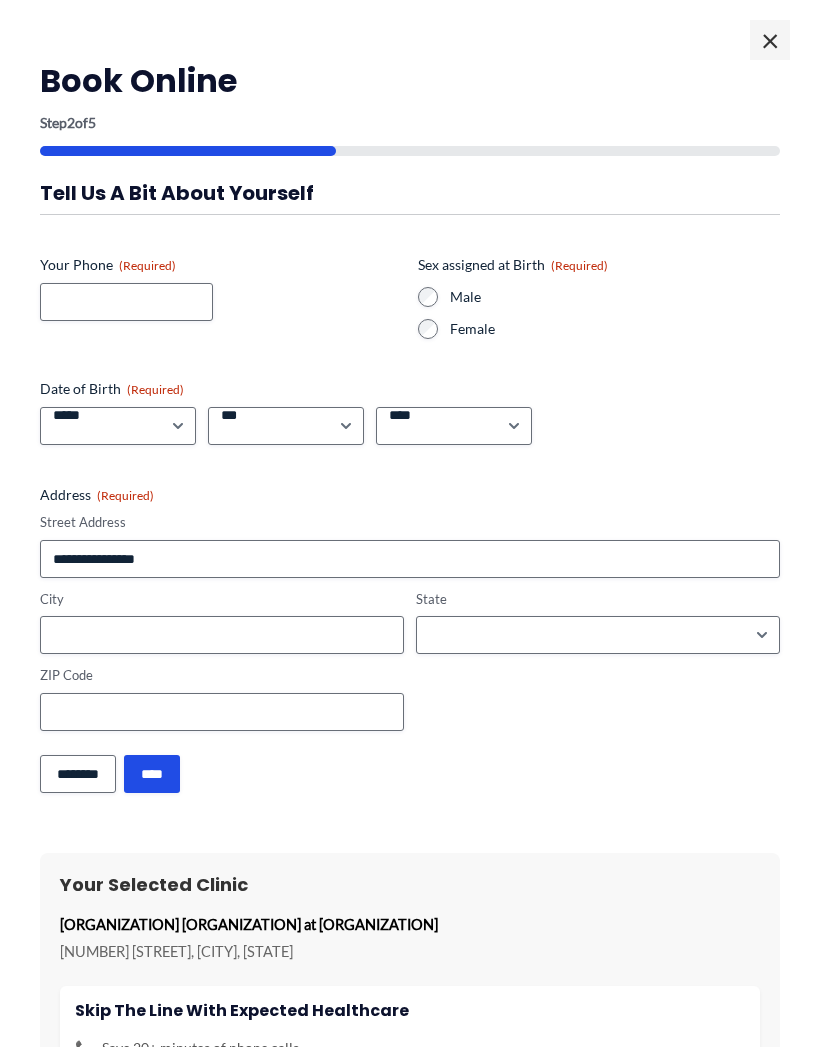 scroll, scrollTop: 1344, scrollLeft: 0, axis: vertical 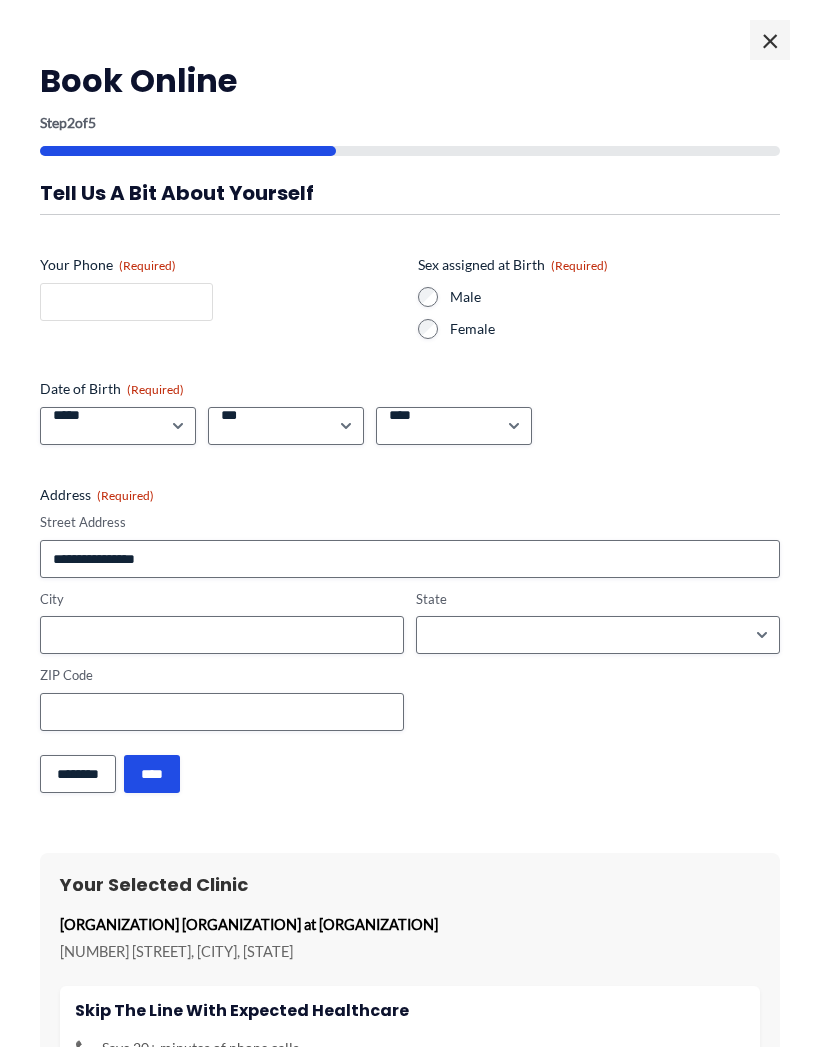 click on "Your Phone (Required)" at bounding box center [126, 302] 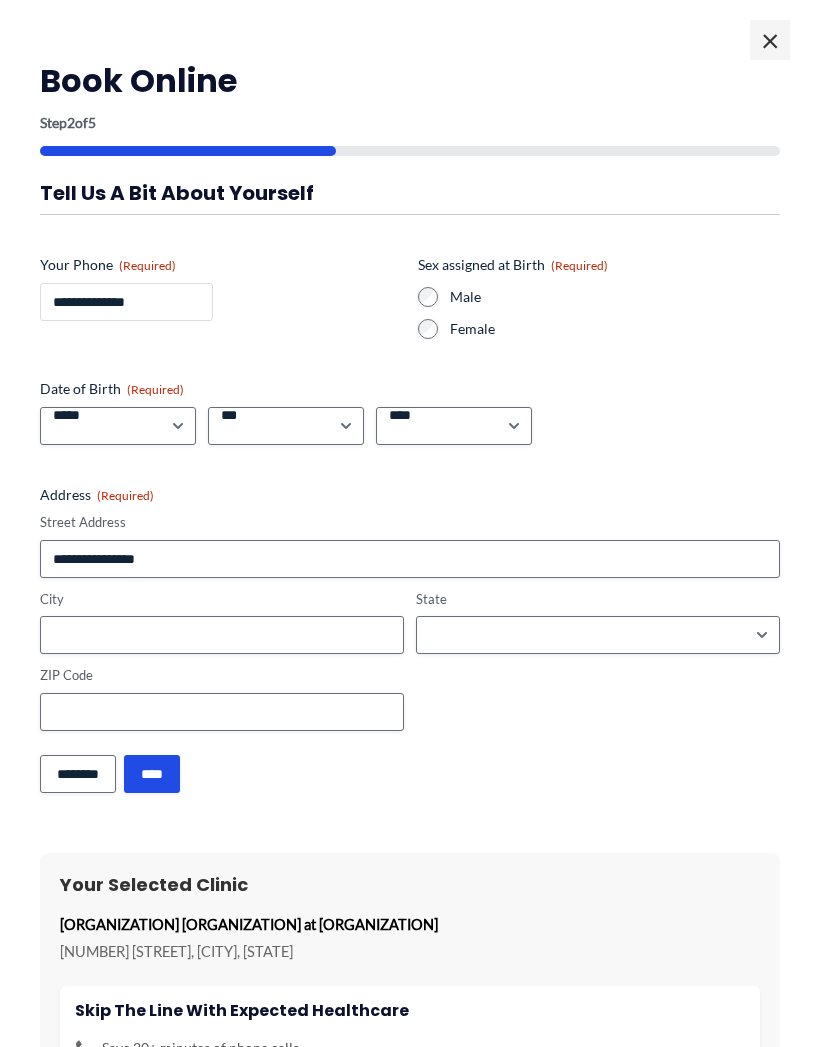 type on "**********" 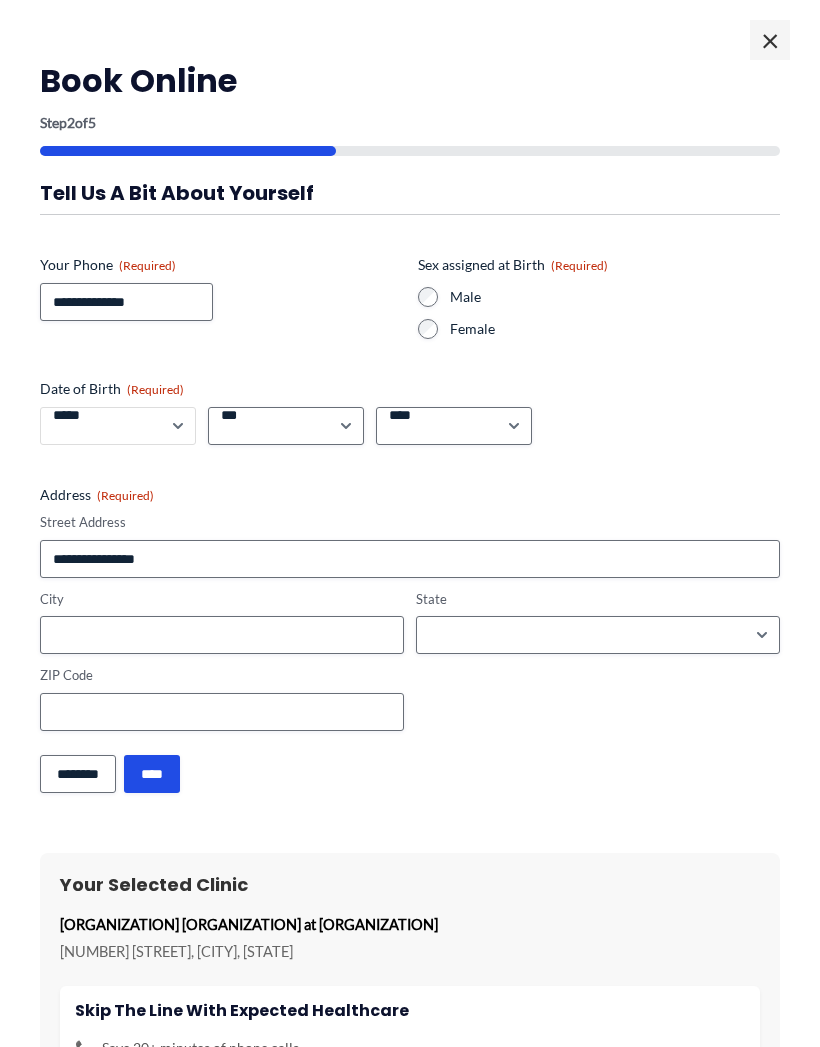 click on "***** * * * * * * * * * ** ** **" at bounding box center (118, 426) 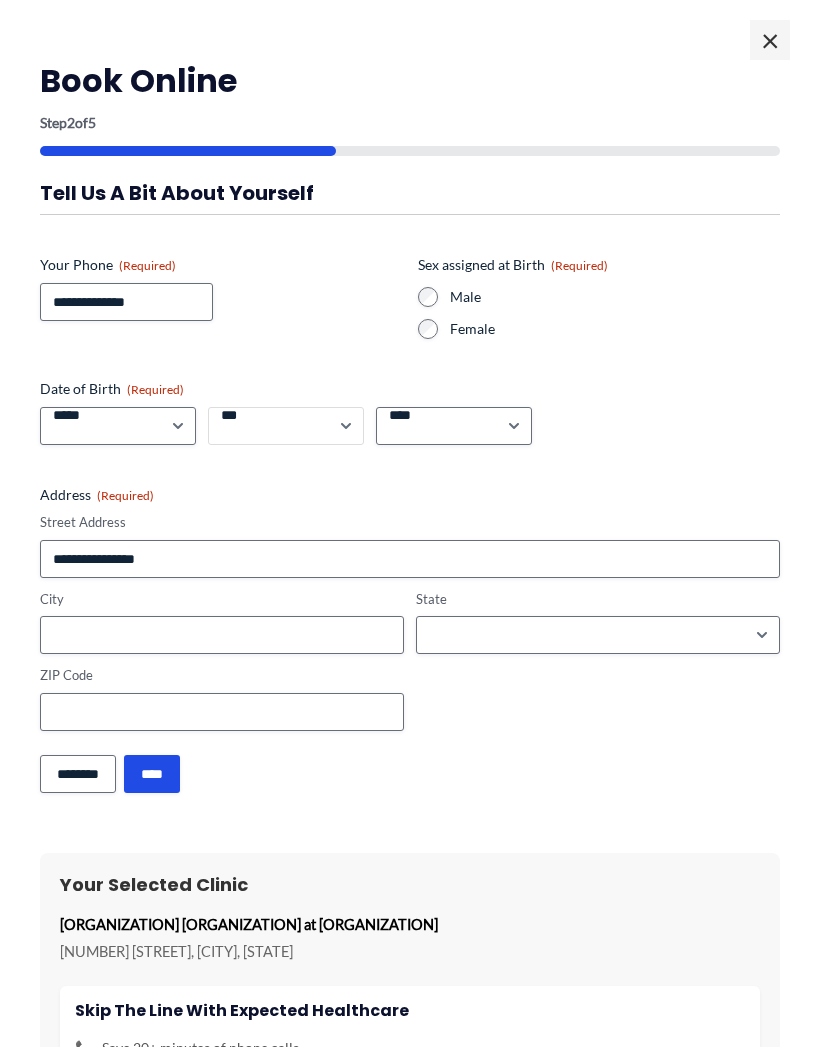click on "*** * * * * * * * * * ** ** ** ** ** ** ** ** ** ** ** ** ** ** ** ** ** ** ** ** ** **" at bounding box center (286, 426) 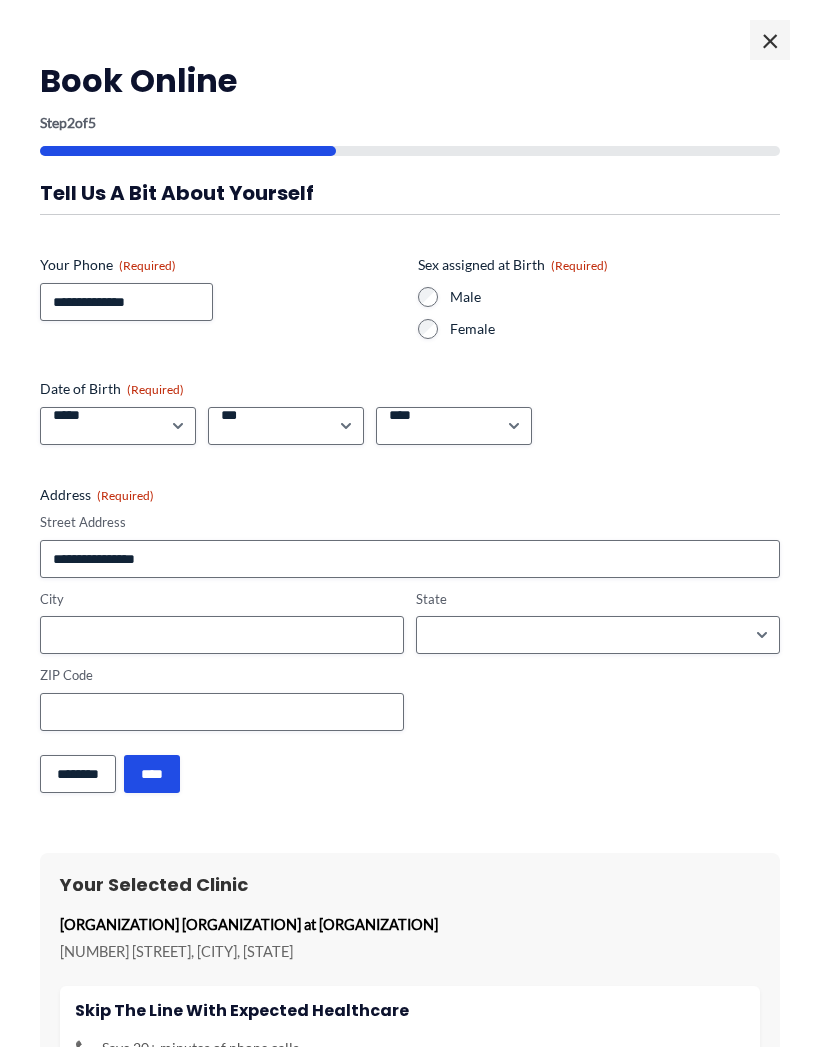 click on "***** * * * * * * * * * ** ** **" at bounding box center (118, 426) 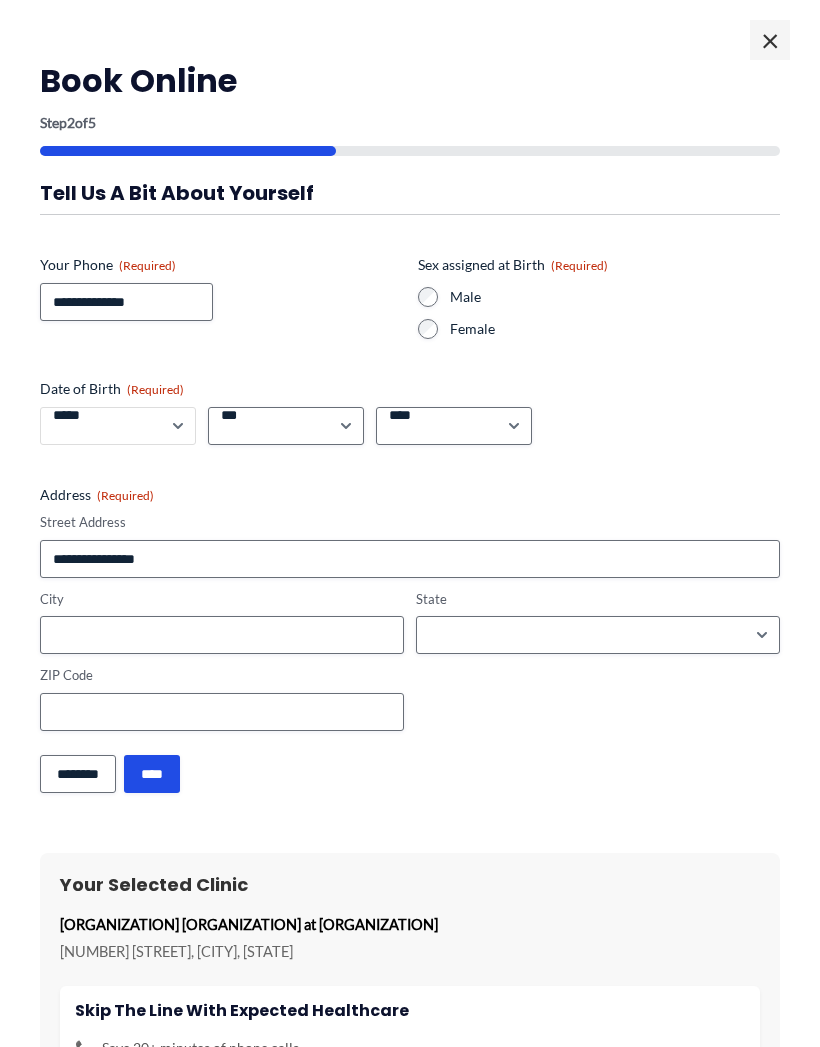 select on "*" 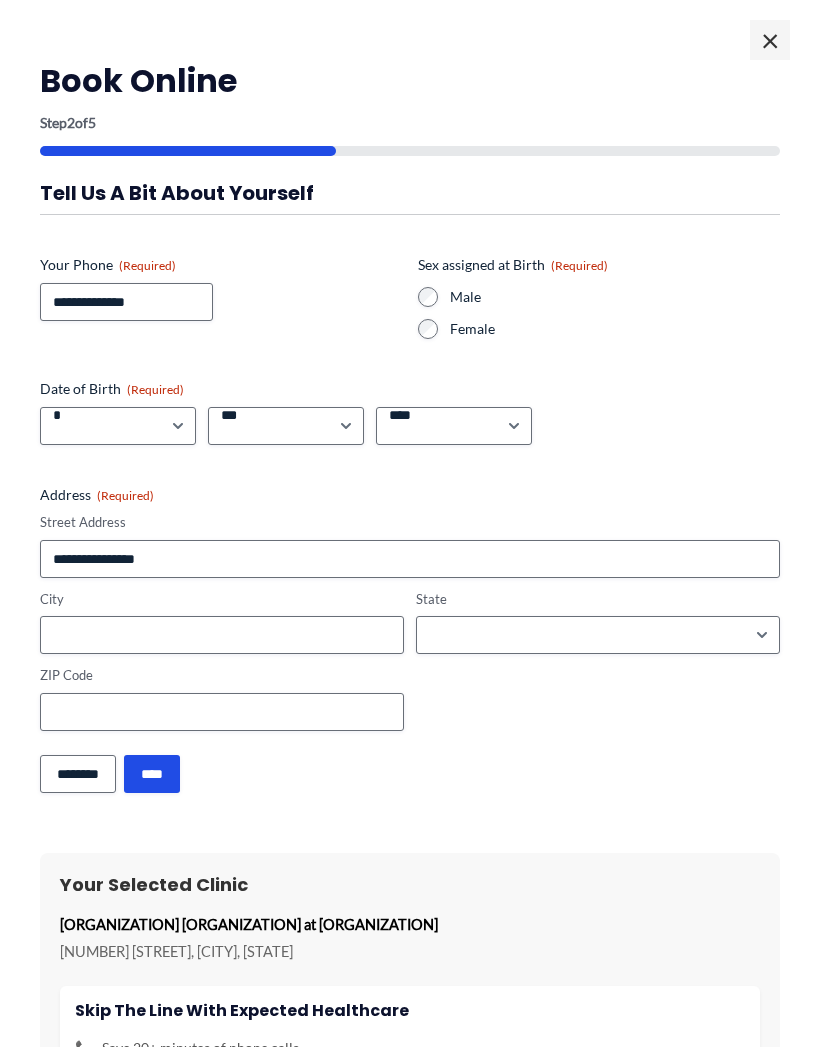 click on "*** * * * * * * * * * ** ** ** ** ** ** ** ** ** ** ** ** ** ** ** ** ** ** ** ** ** **" at bounding box center (286, 426) 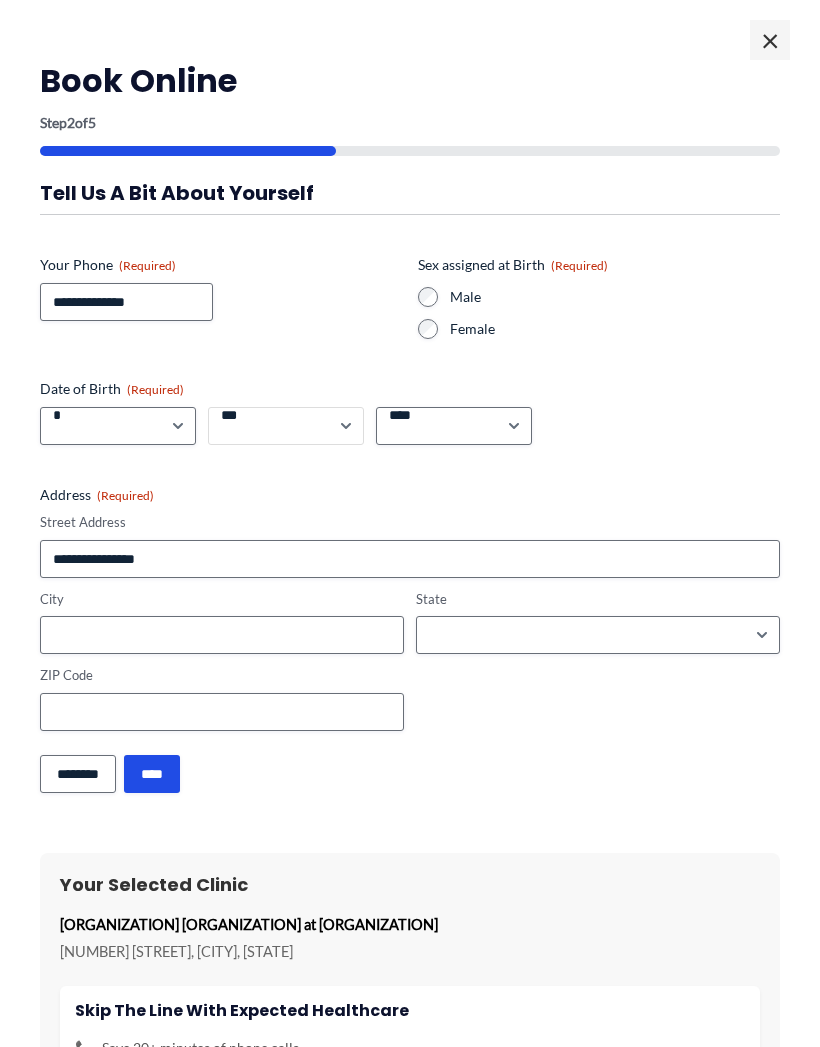 select on "**" 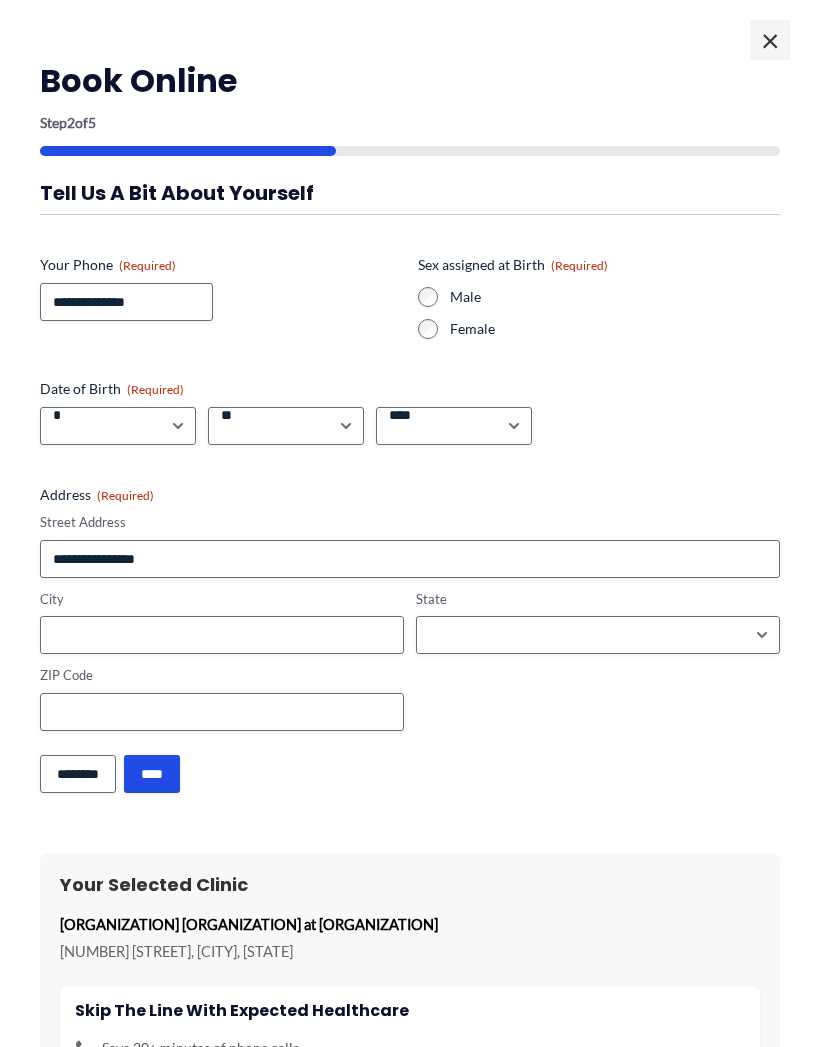 click on "**** **** **** **** **** **** **** **** **** **** **** **** **** **** **** **** **** **** **** **** **** **** **** **** **** **** **** **** **** **** **** **** **** **** **** **** **** **** **** **** **** **** **** **** **** **** **** **** **** **** **** **** **** **** **** **** **** **** **** **** **** **** **** **** **** **** **** **** **** **** **** **** **** **** **** **** **** **** **** **** **** **** **** **** **** **** **** **** **** **** **** **** **** **** **** **** **** **** **** **** **** **** **** **** **** **** **** ****" at bounding box center [454, 426] 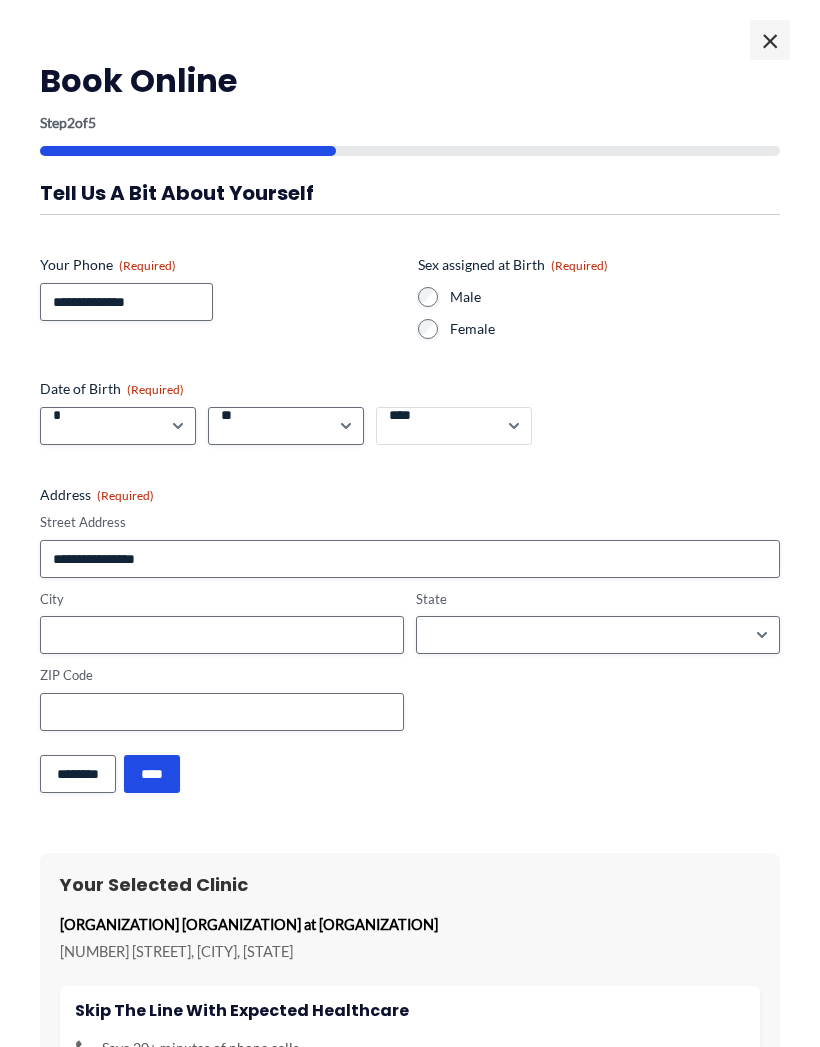 select on "****" 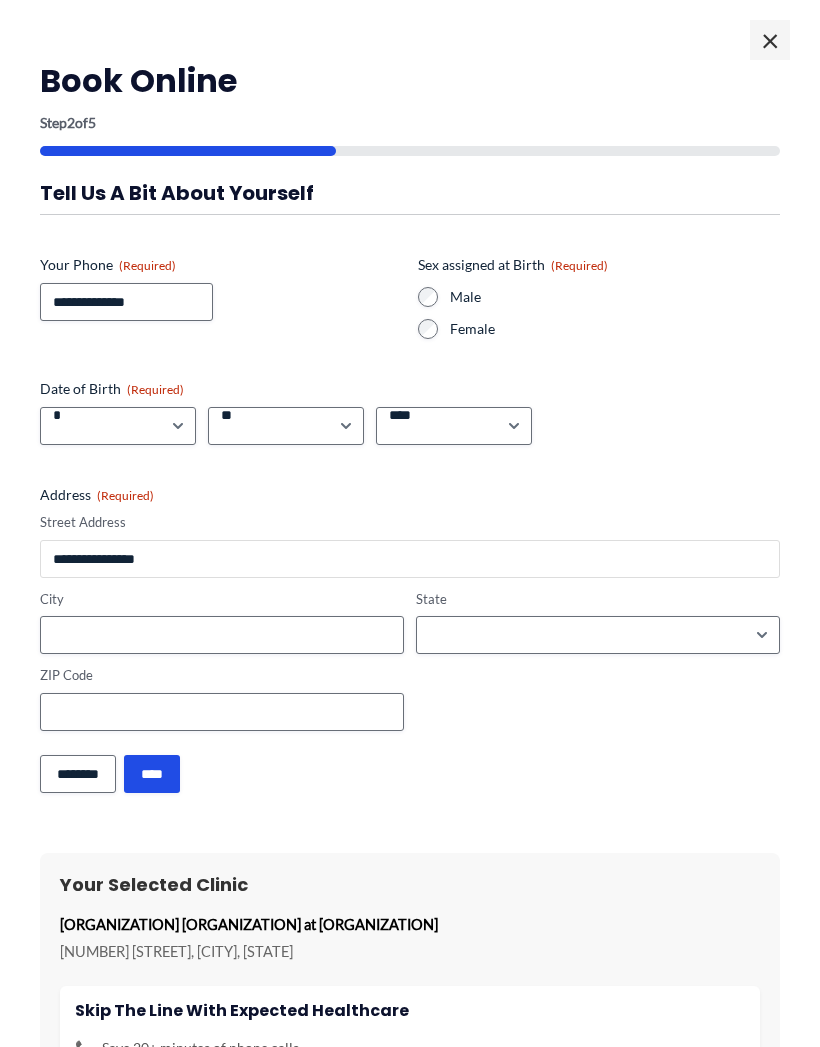 click on "Street Address" at bounding box center (410, 559) 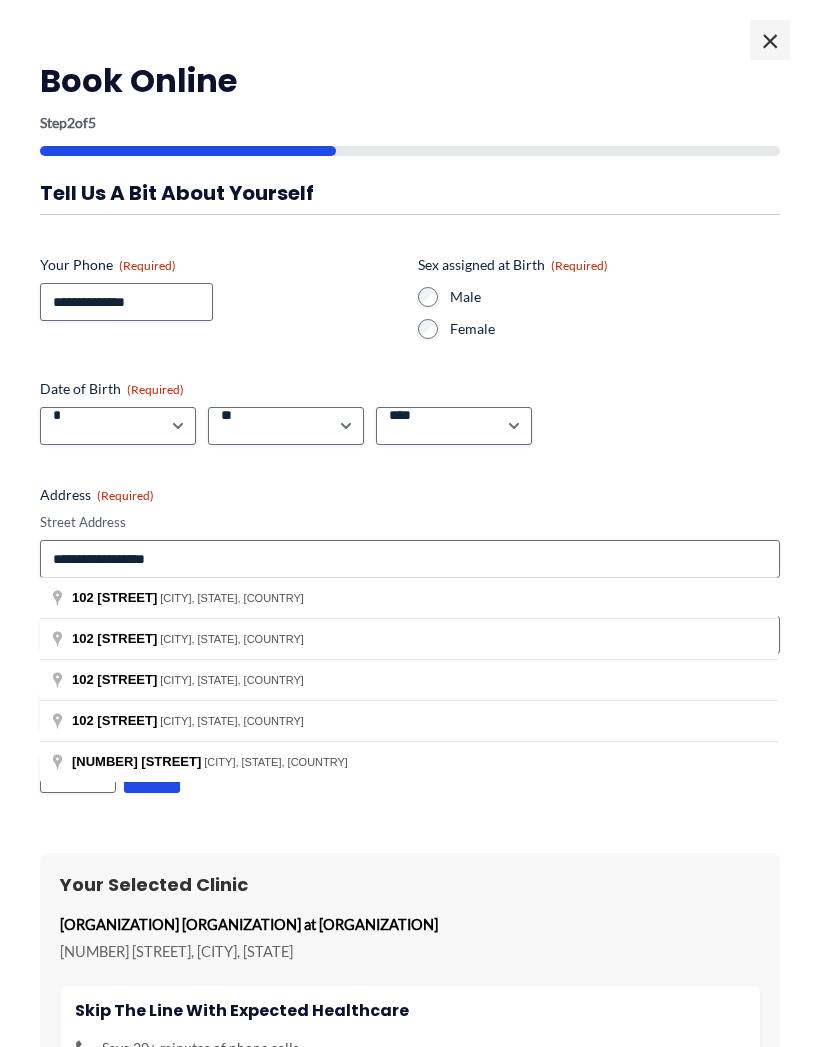 type on "**********" 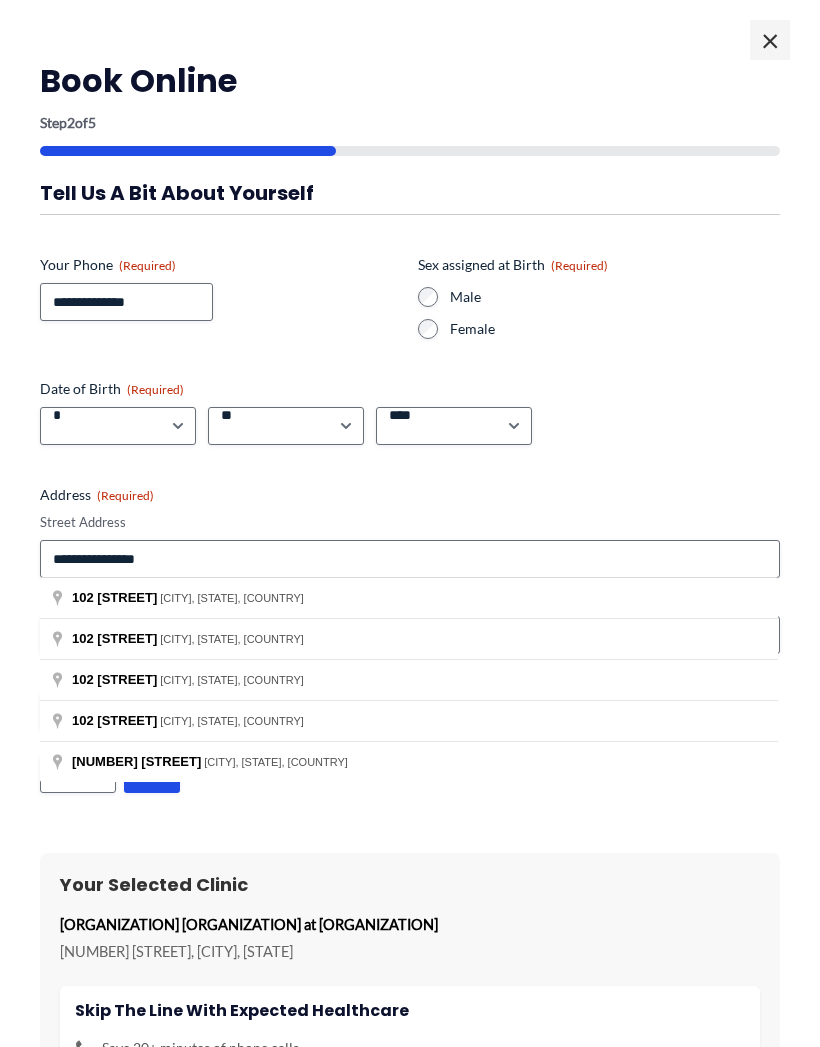 type on "**********" 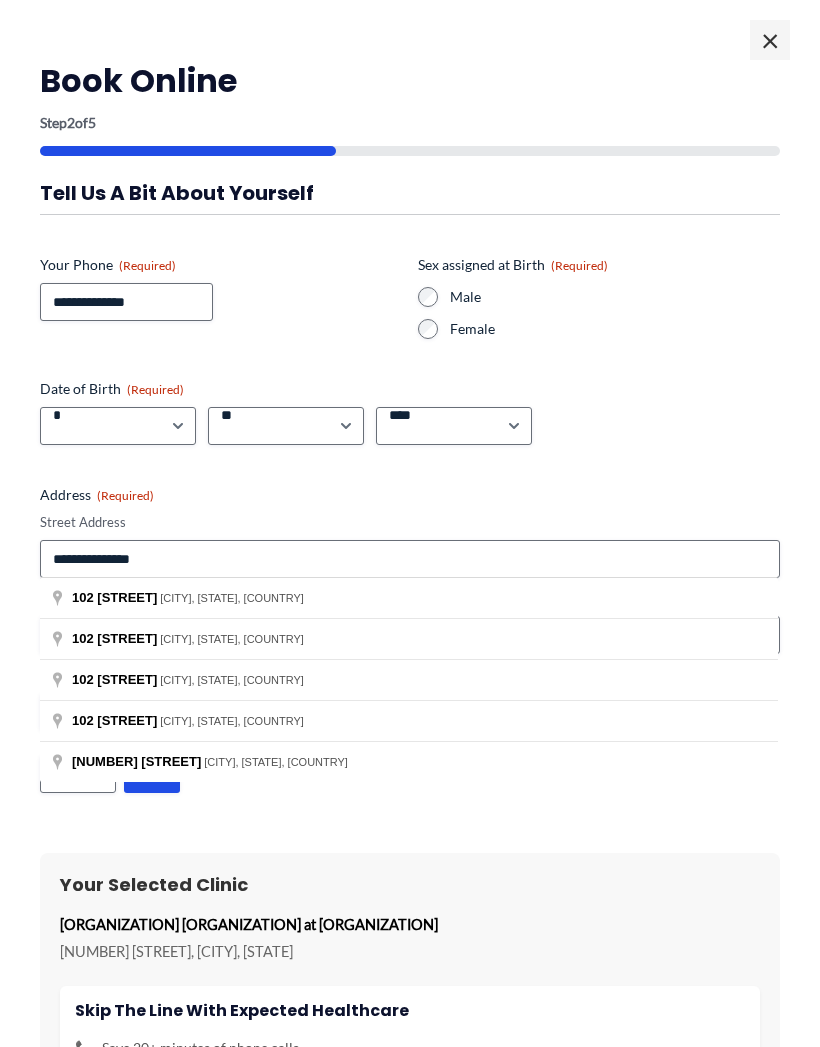type on "*********" 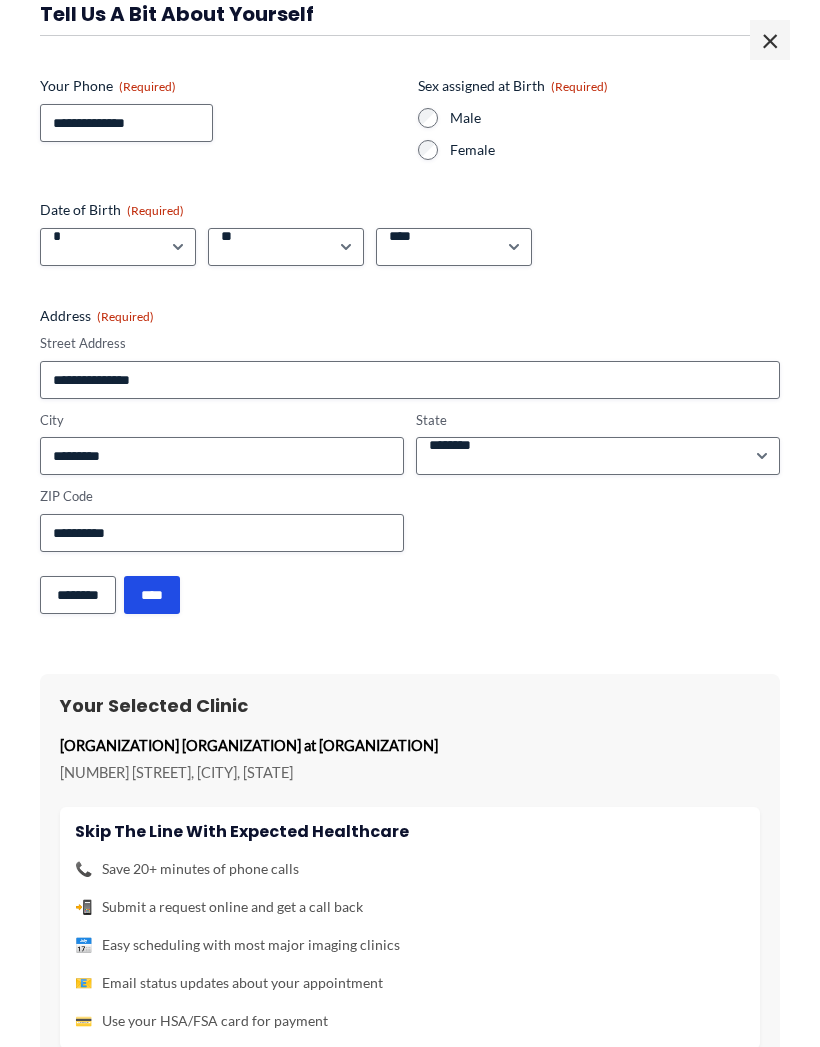 click on "****" at bounding box center [152, 595] 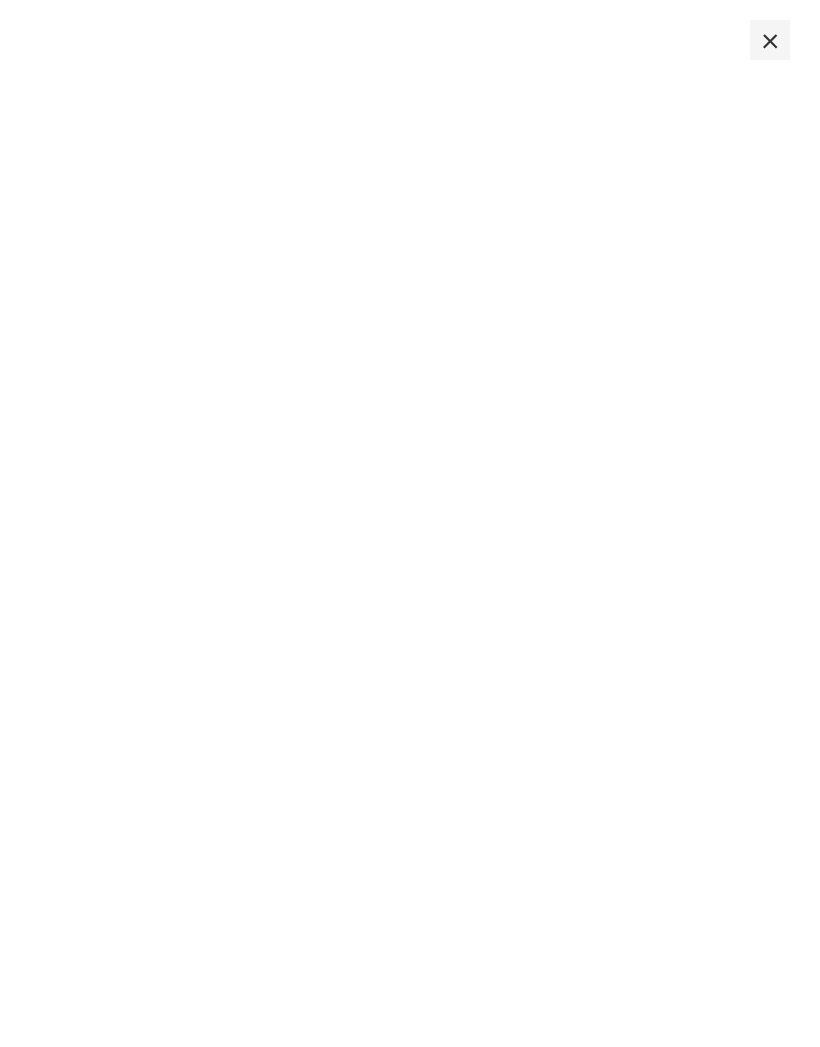 scroll, scrollTop: 157, scrollLeft: 0, axis: vertical 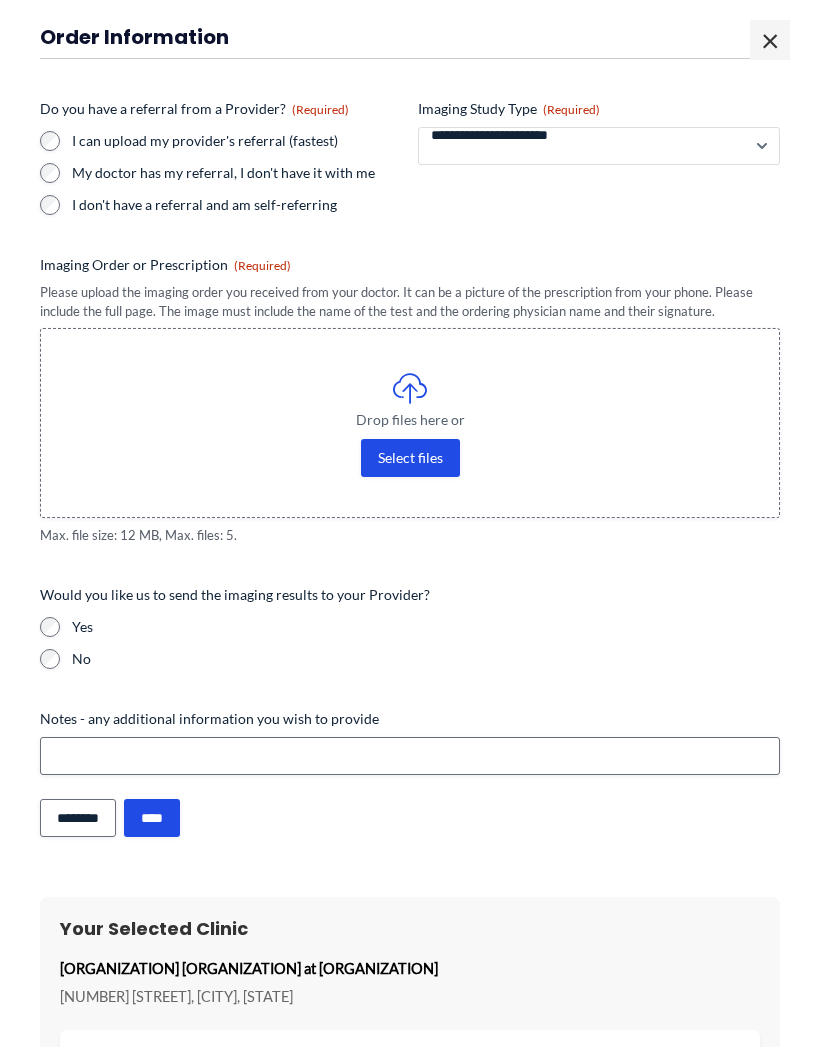 click on "**********" at bounding box center [599, 146] 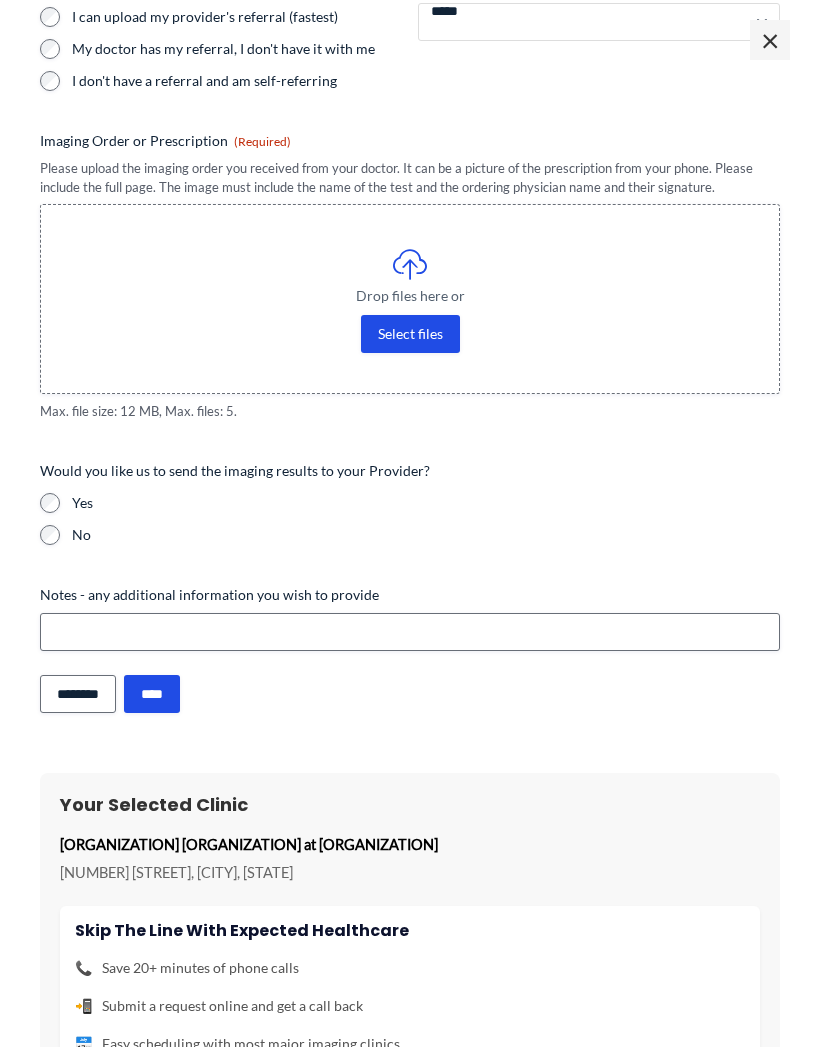 scroll, scrollTop: 283, scrollLeft: 0, axis: vertical 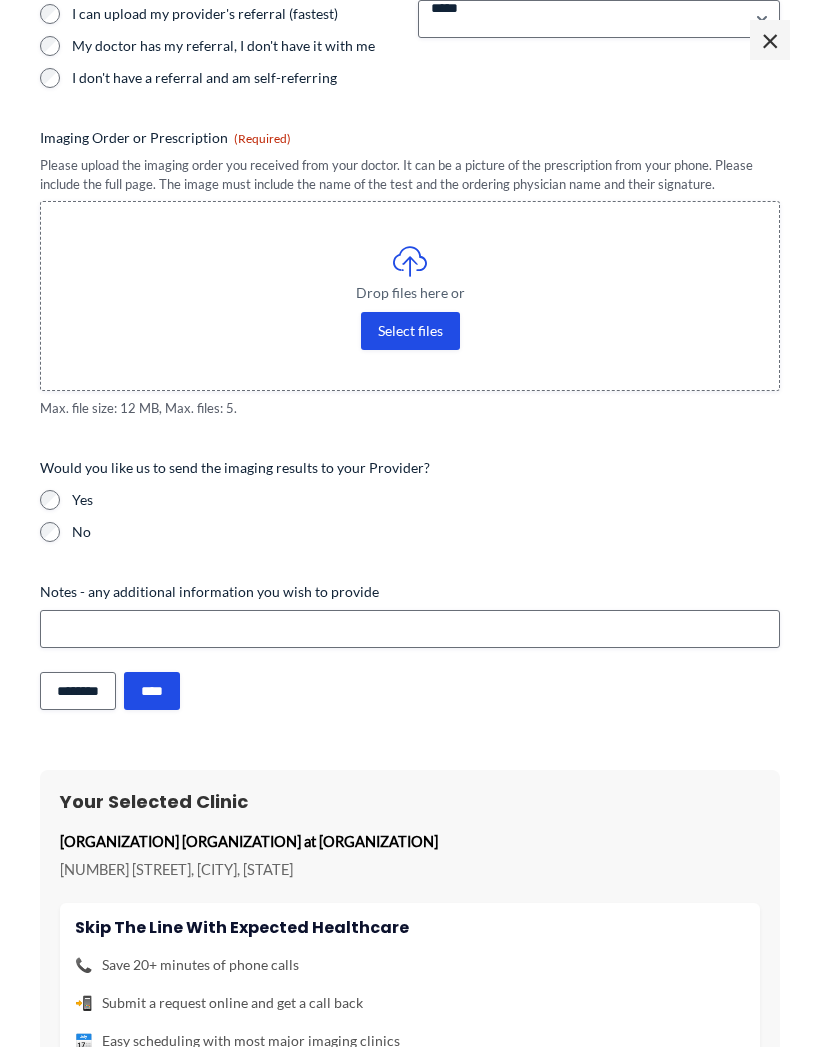 click on "Yes" at bounding box center (410, 500) 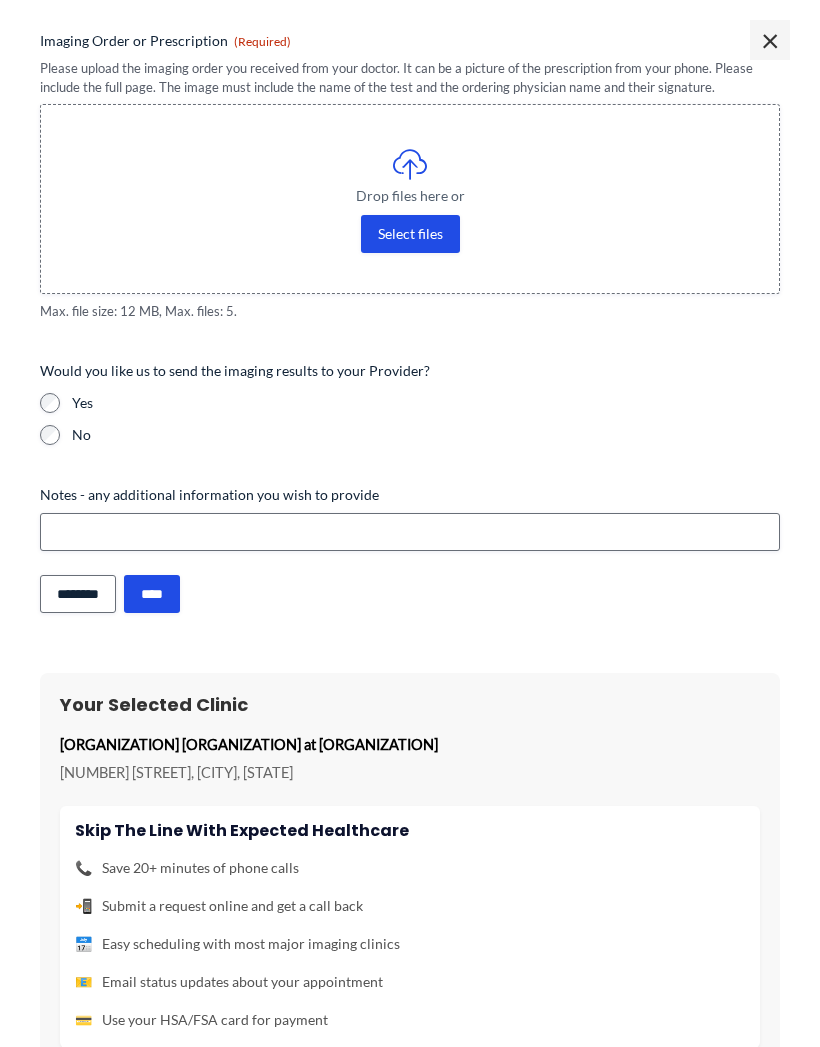 scroll, scrollTop: 379, scrollLeft: 0, axis: vertical 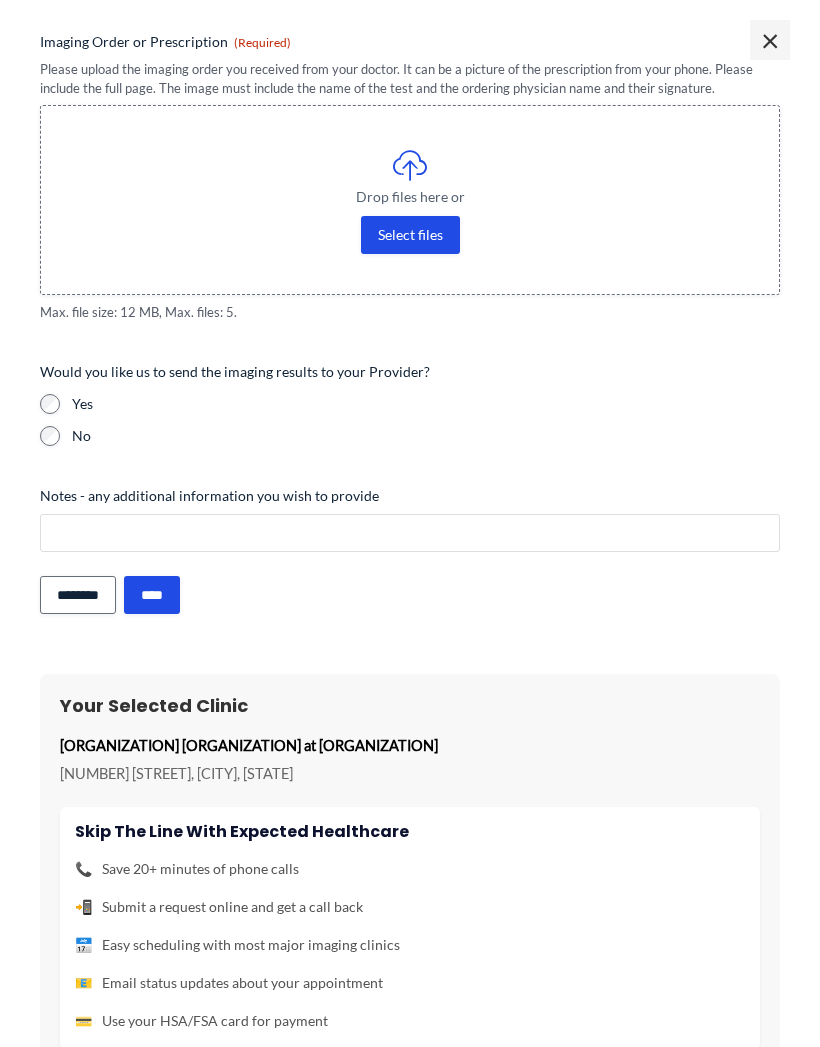 click on "Notes - any additional information you wish to provide" at bounding box center (410, 533) 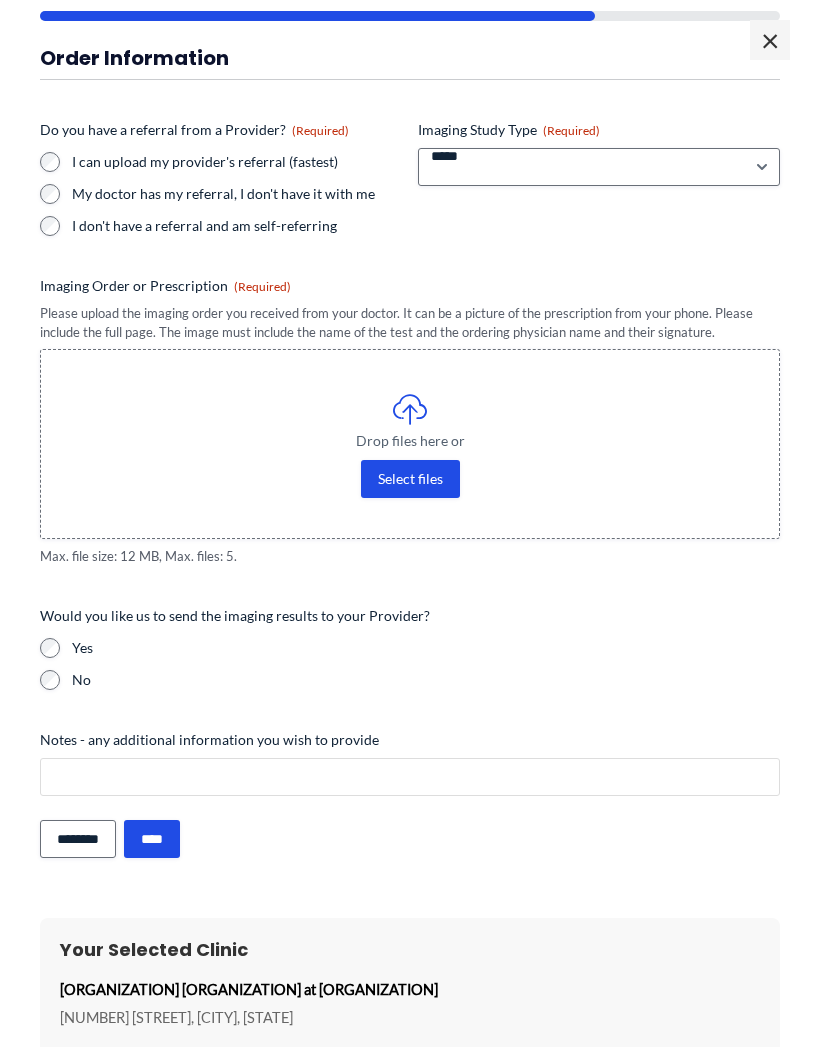 scroll, scrollTop: 133, scrollLeft: 0, axis: vertical 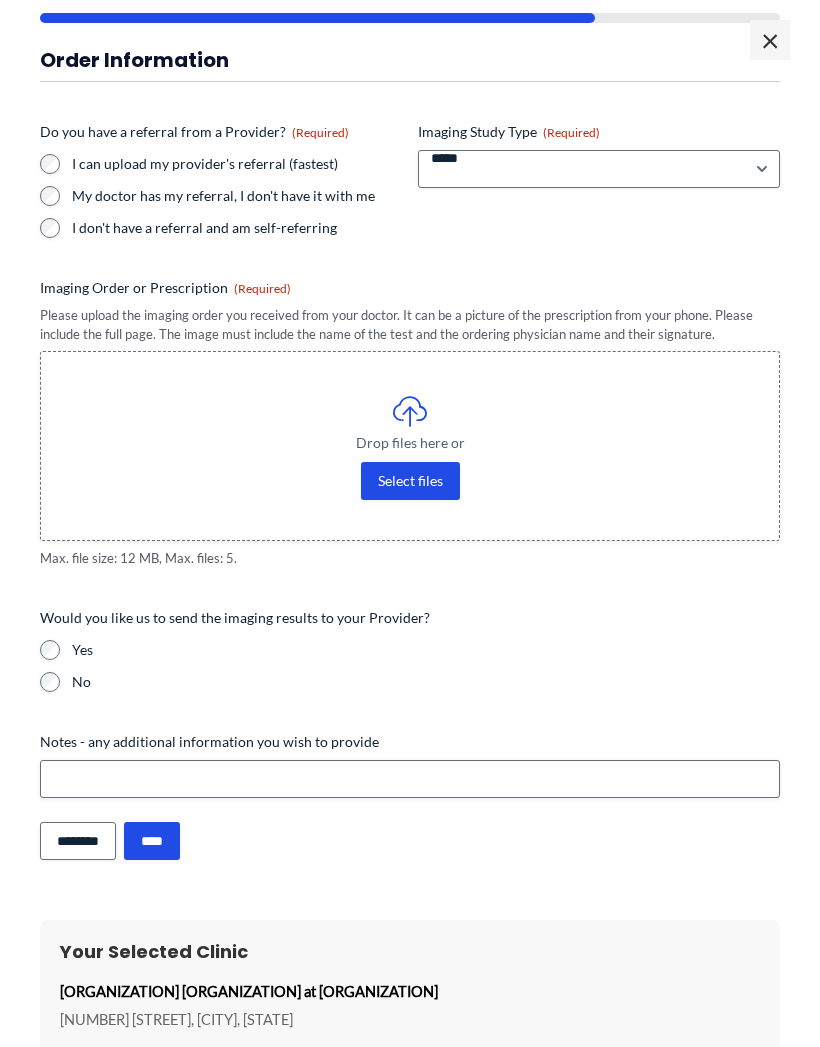 click on "Select files" at bounding box center (410, 481) 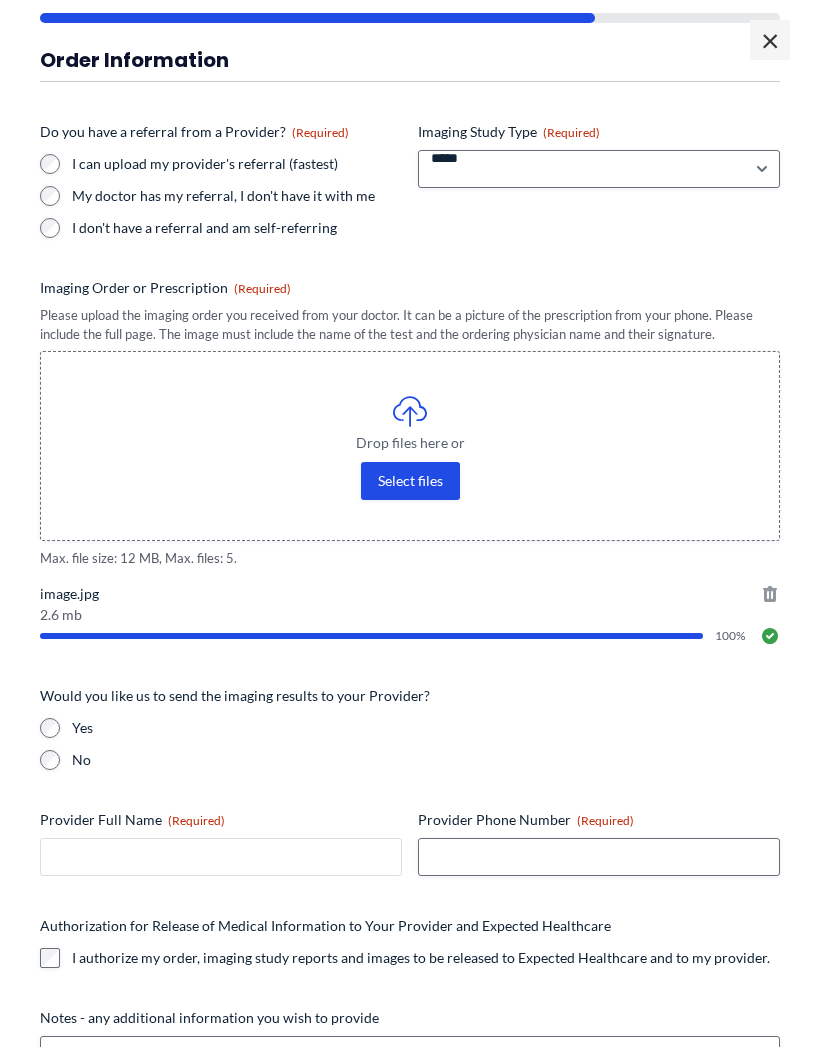 click on "Provider Full Name (Required)" at bounding box center (221, 857) 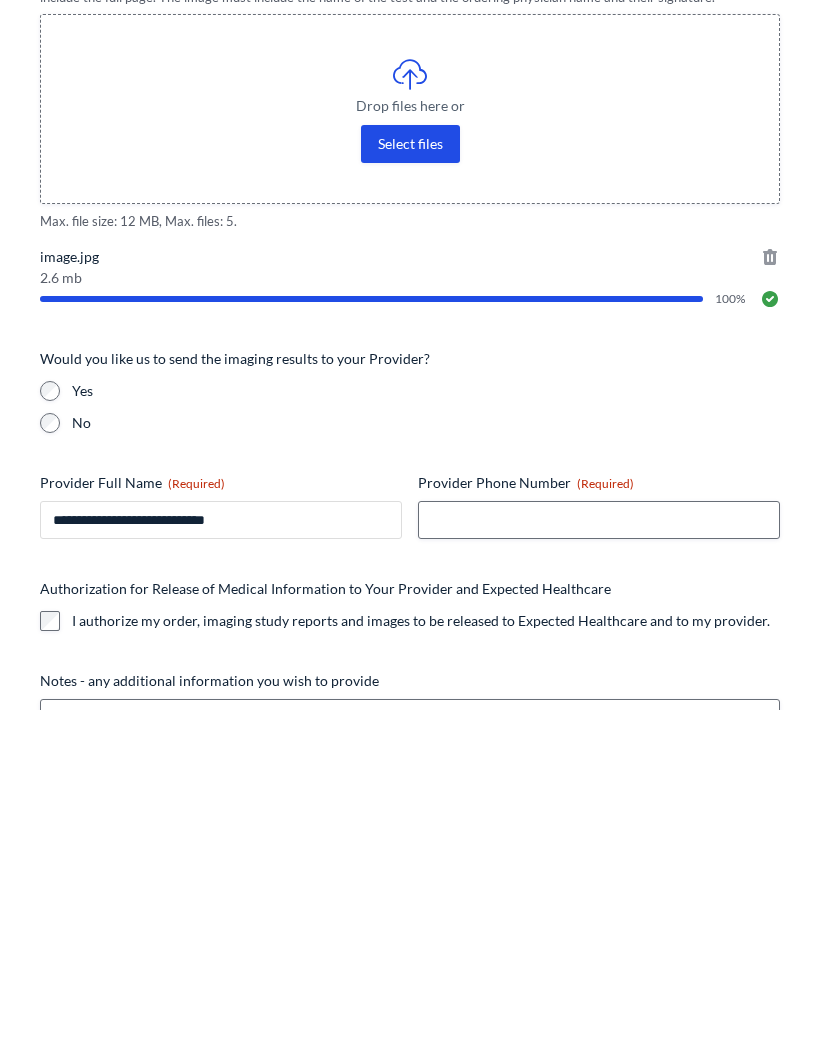type on "**********" 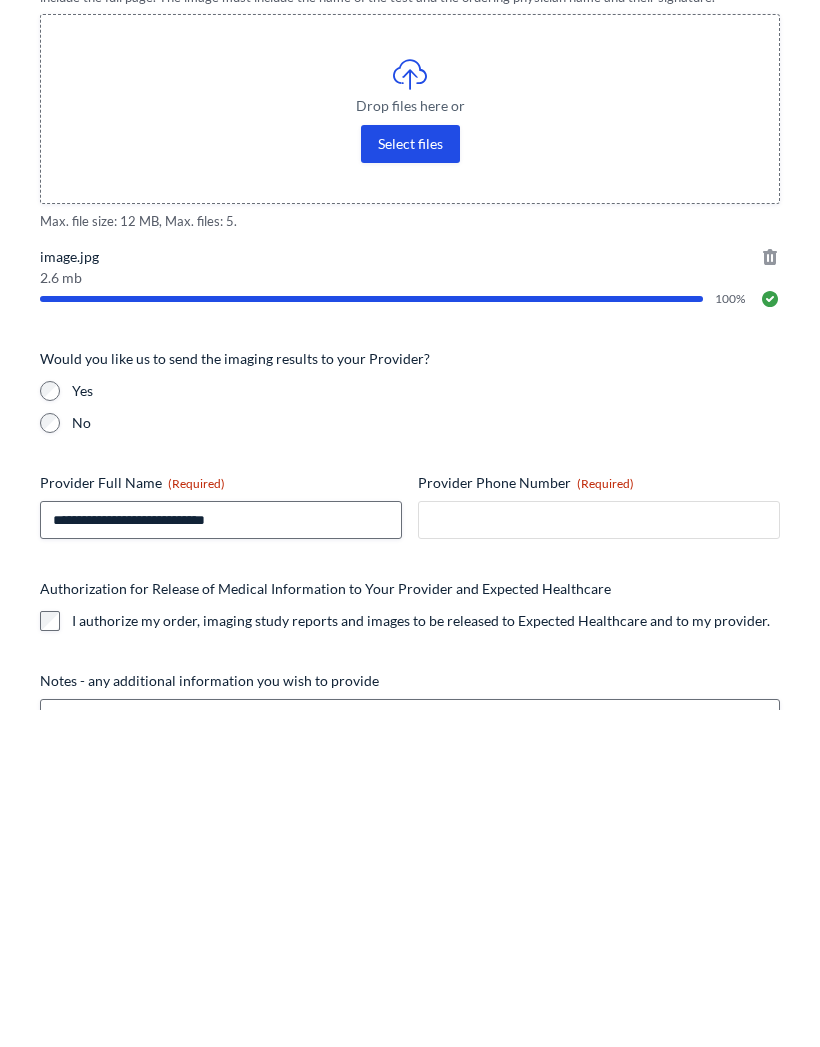 click on "Provider Phone Number (Required)" at bounding box center [599, 857] 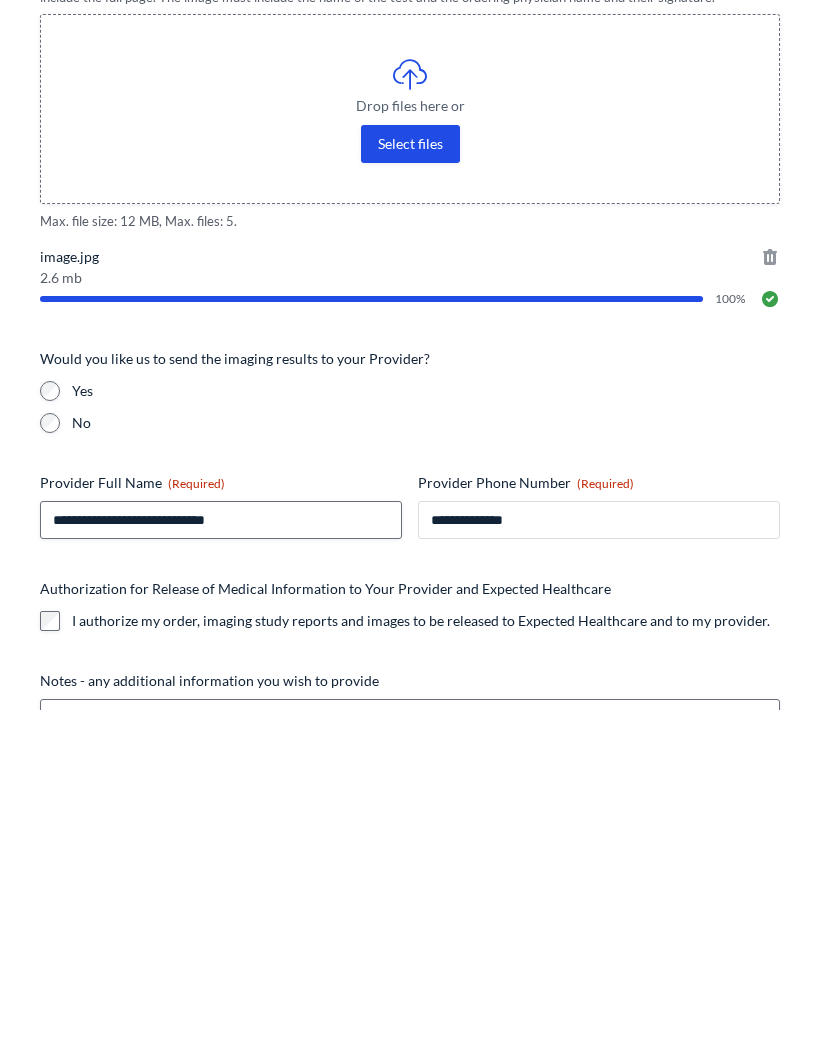 type on "**********" 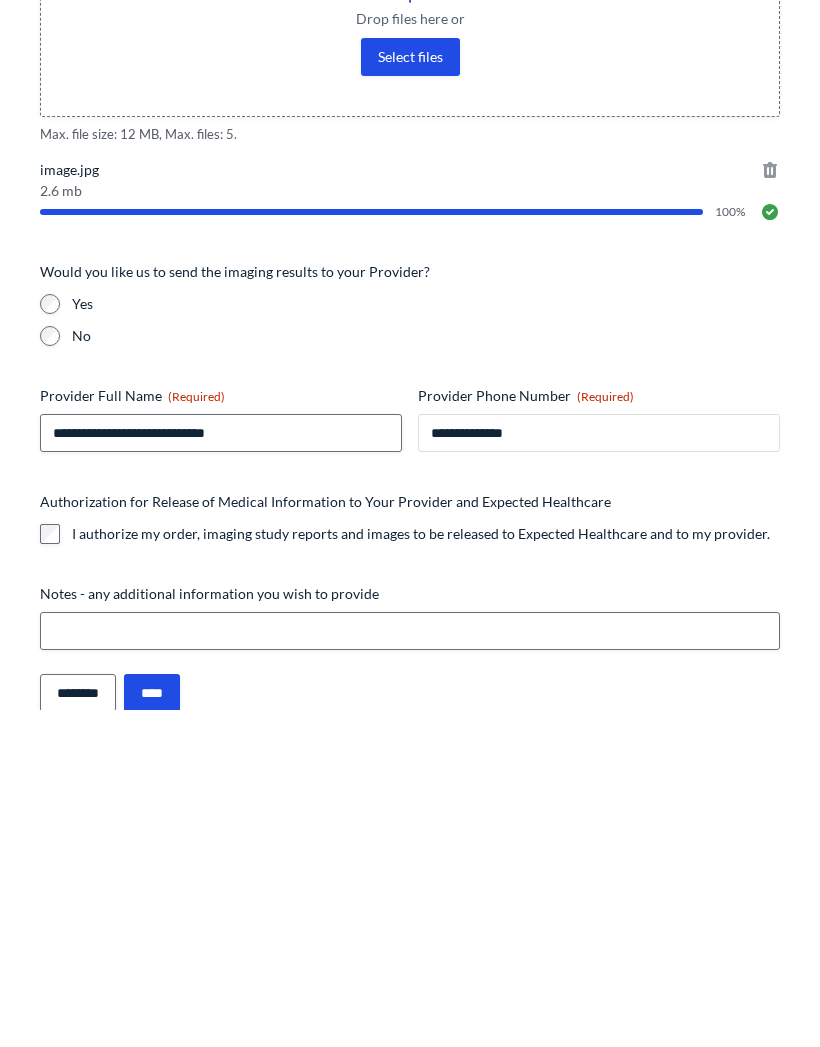 scroll, scrollTop: 231, scrollLeft: 0, axis: vertical 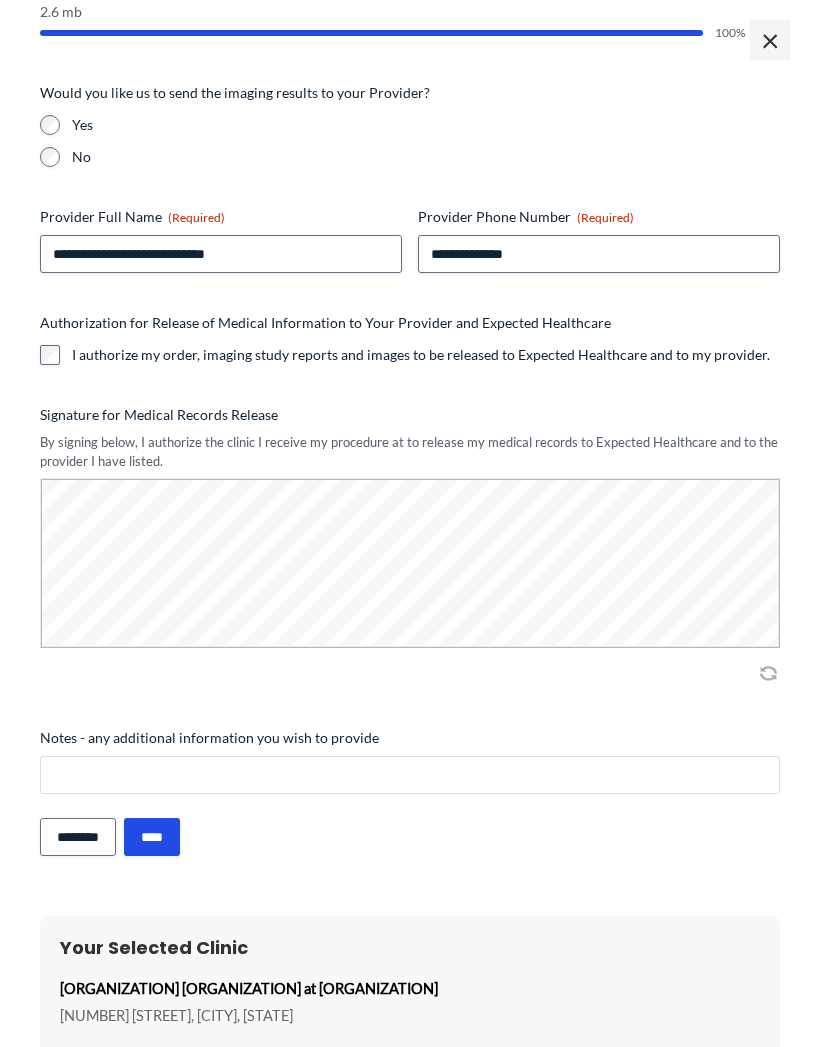 click on "Notes - any additional information you wish to provide" at bounding box center [410, 775] 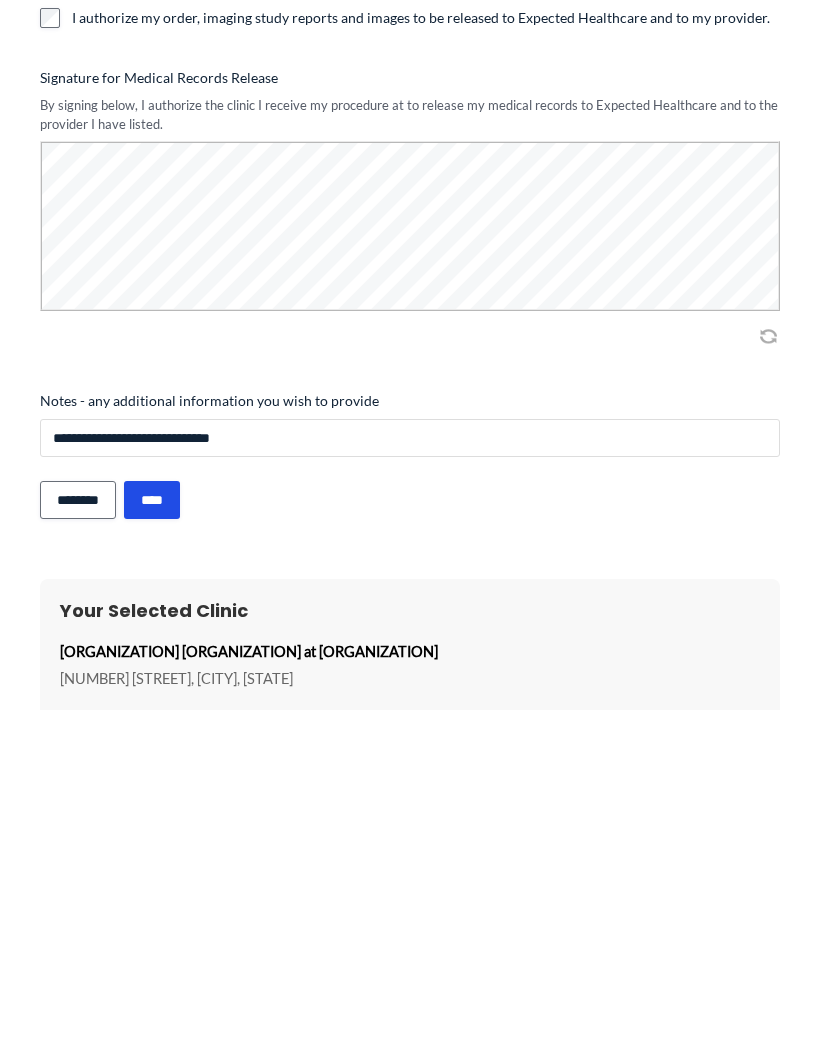 click on "Delete this file: image.jpg" at bounding box center (770, -9) 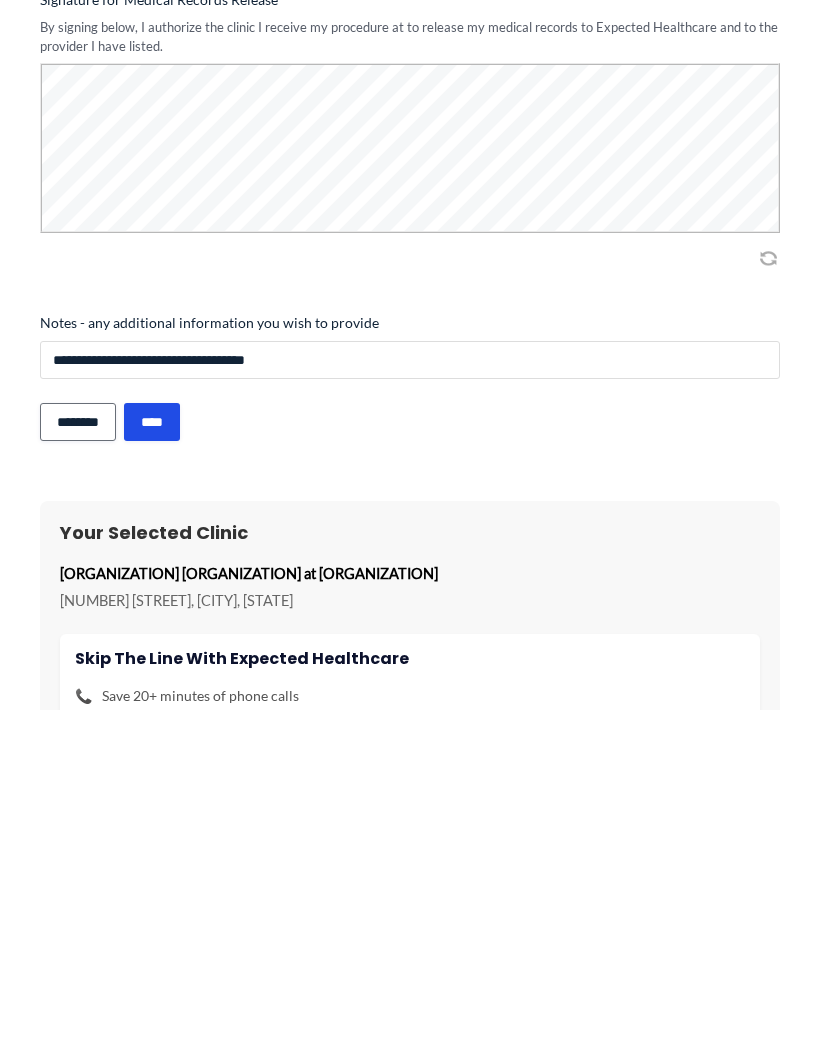 type on "**********" 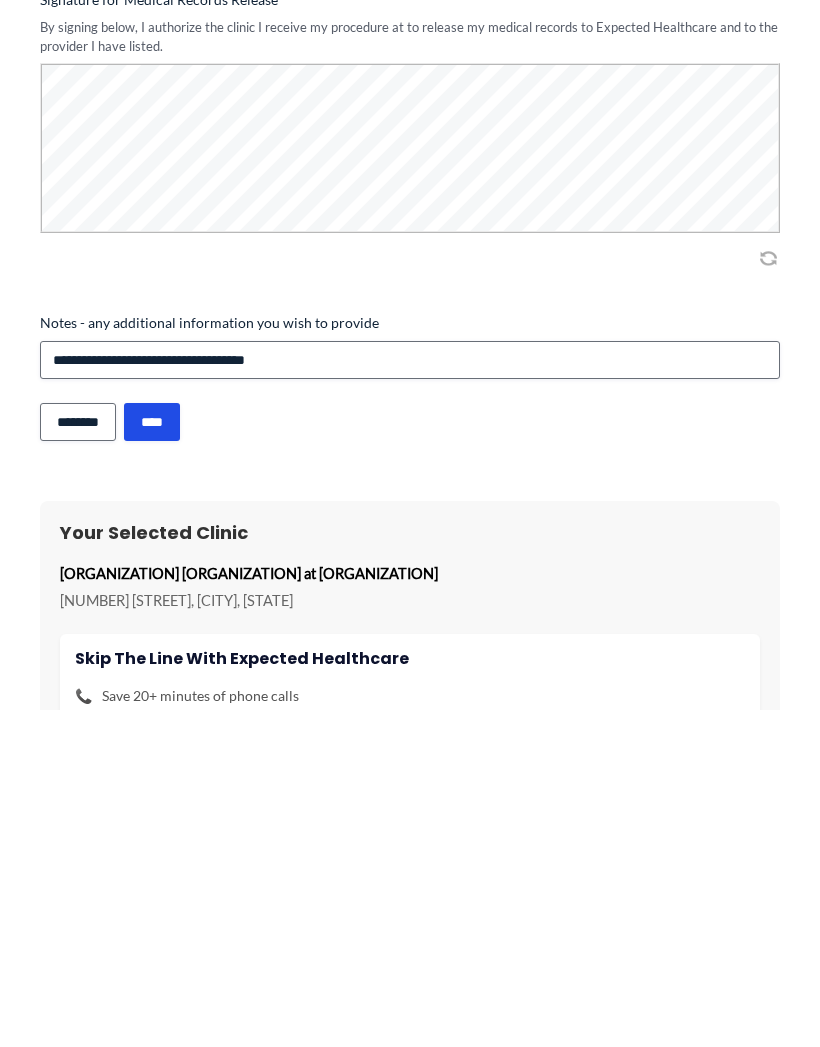 click on "****" at bounding box center (152, 759) 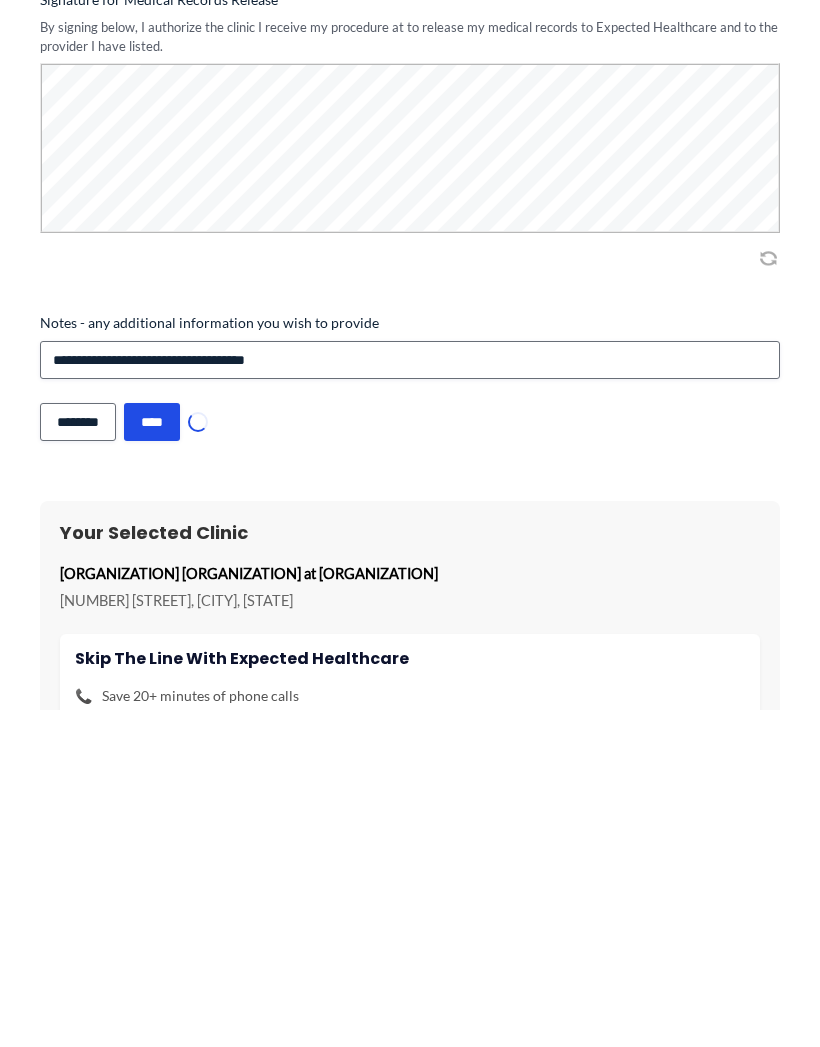 scroll, scrollTop: 1978, scrollLeft: 0, axis: vertical 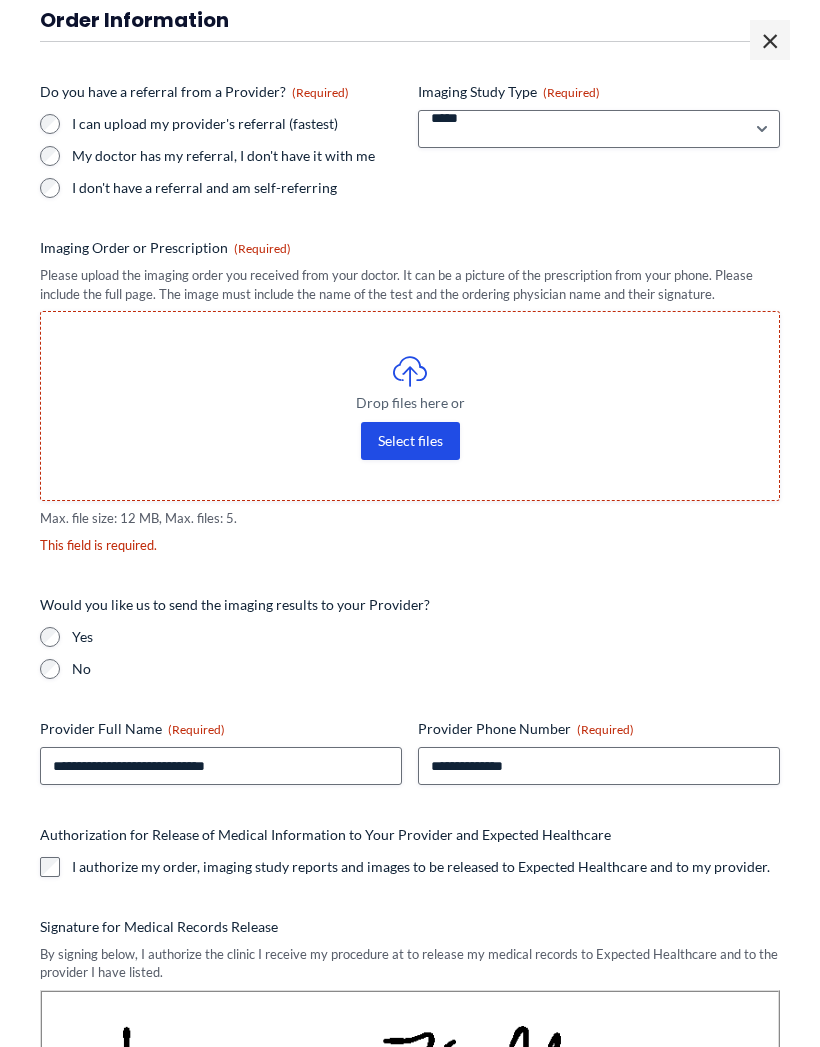 click on "Select files" at bounding box center [410, 441] 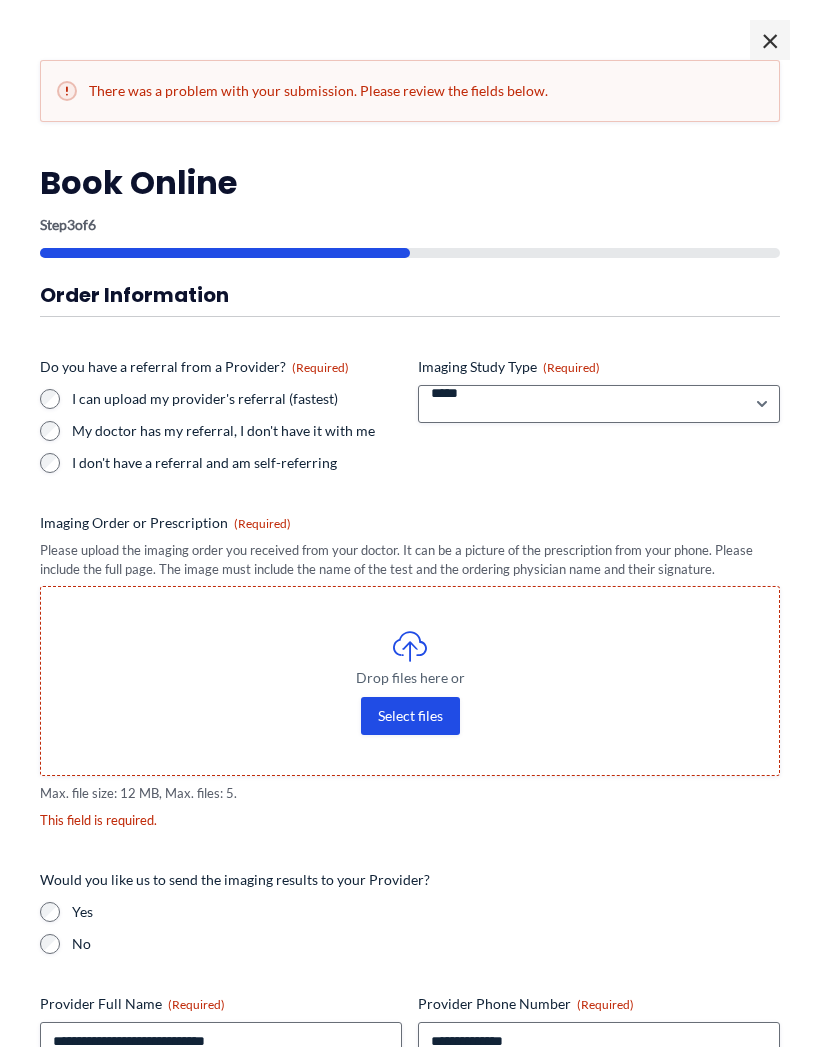 scroll, scrollTop: 0, scrollLeft: 0, axis: both 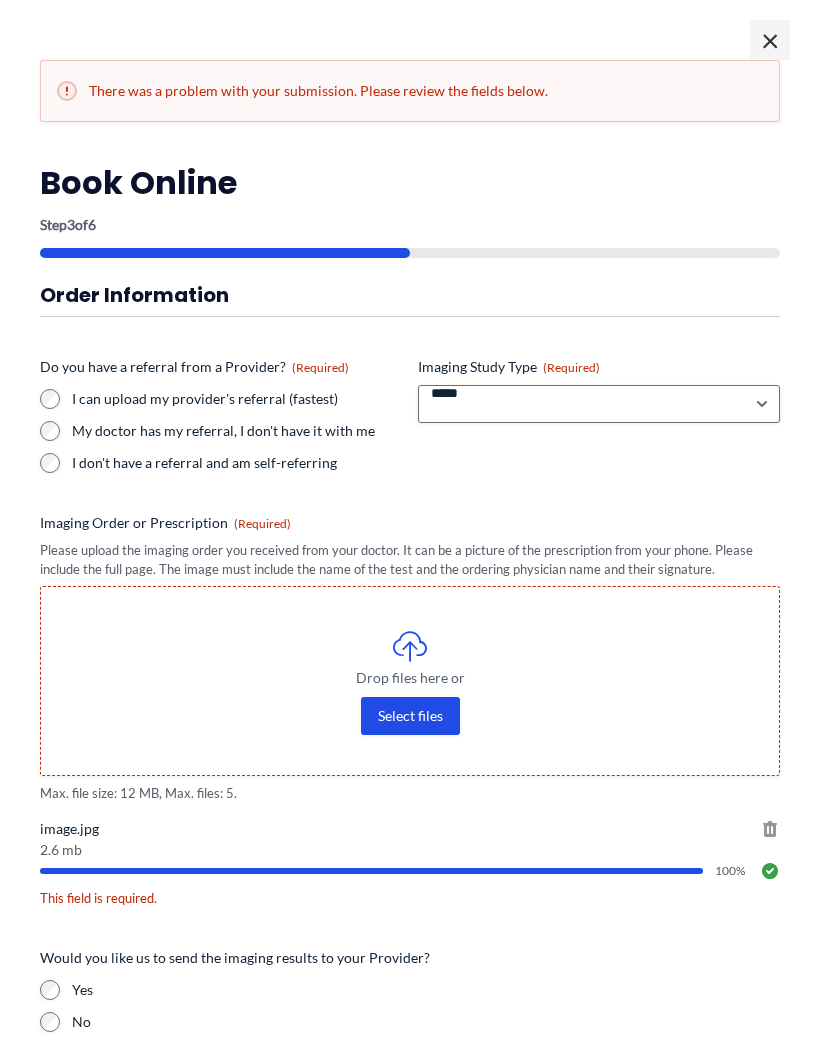 click on "This field is required." at bounding box center (410, 898) 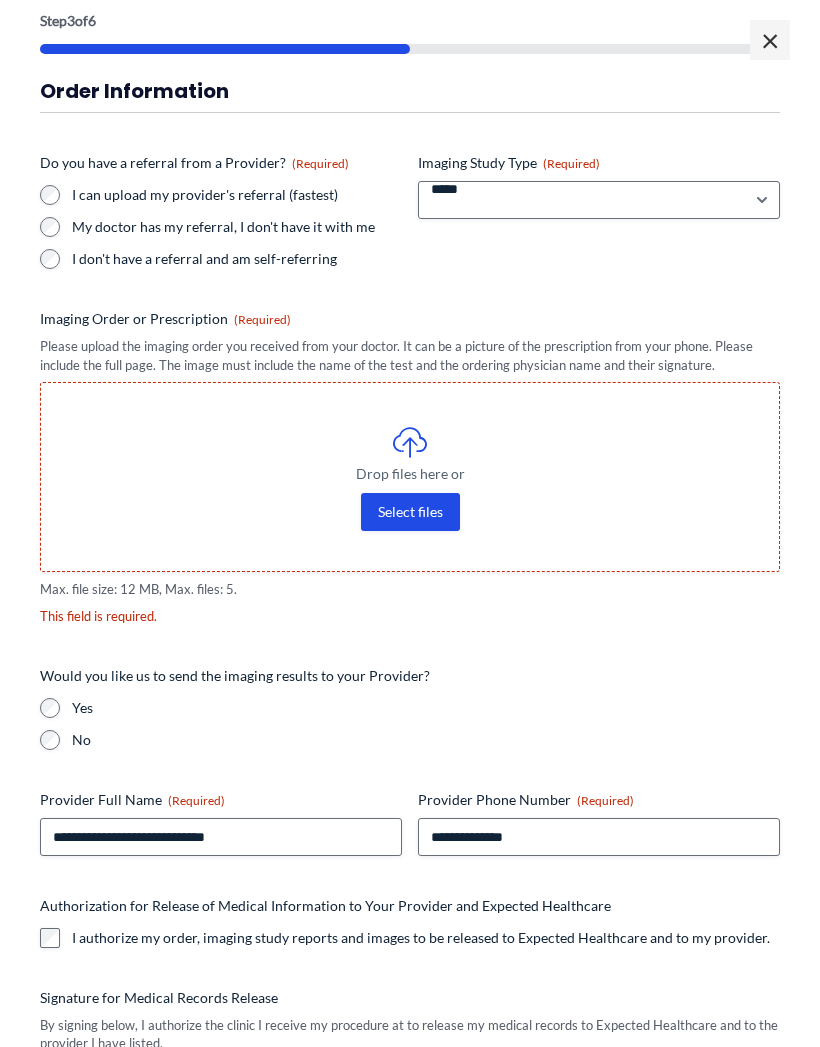 scroll, scrollTop: 218, scrollLeft: 0, axis: vertical 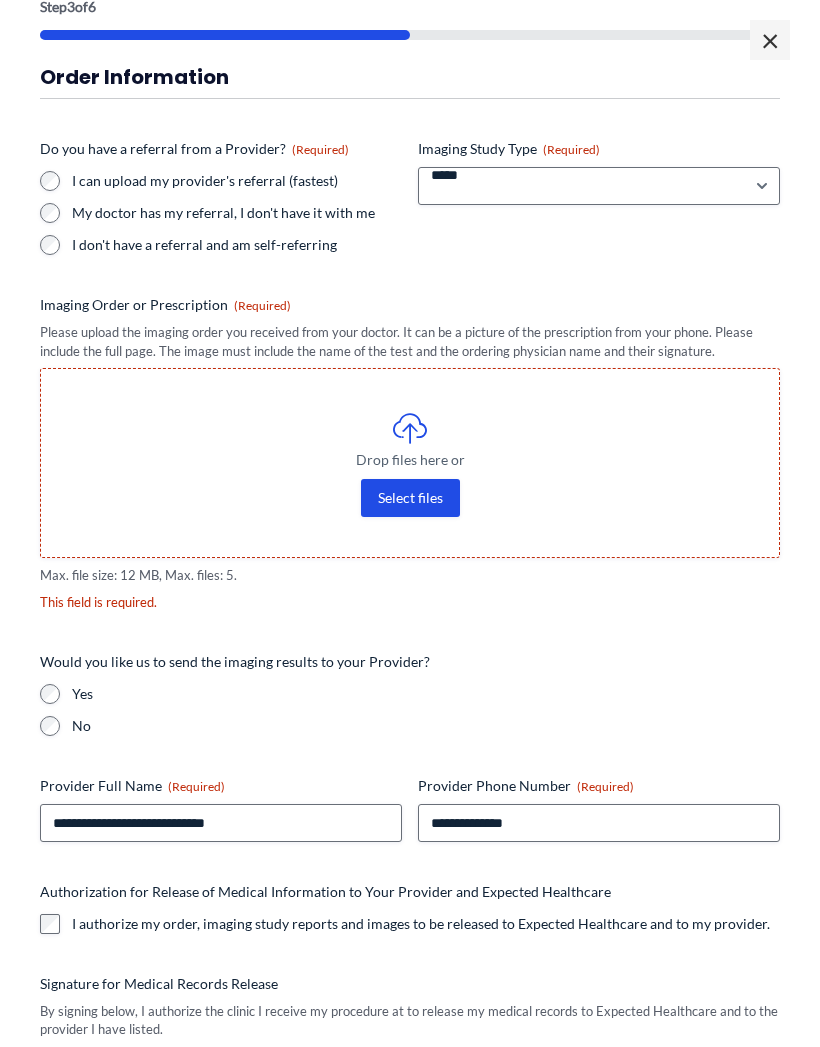 click on "Drop files here or
Select files" at bounding box center [410, 463] 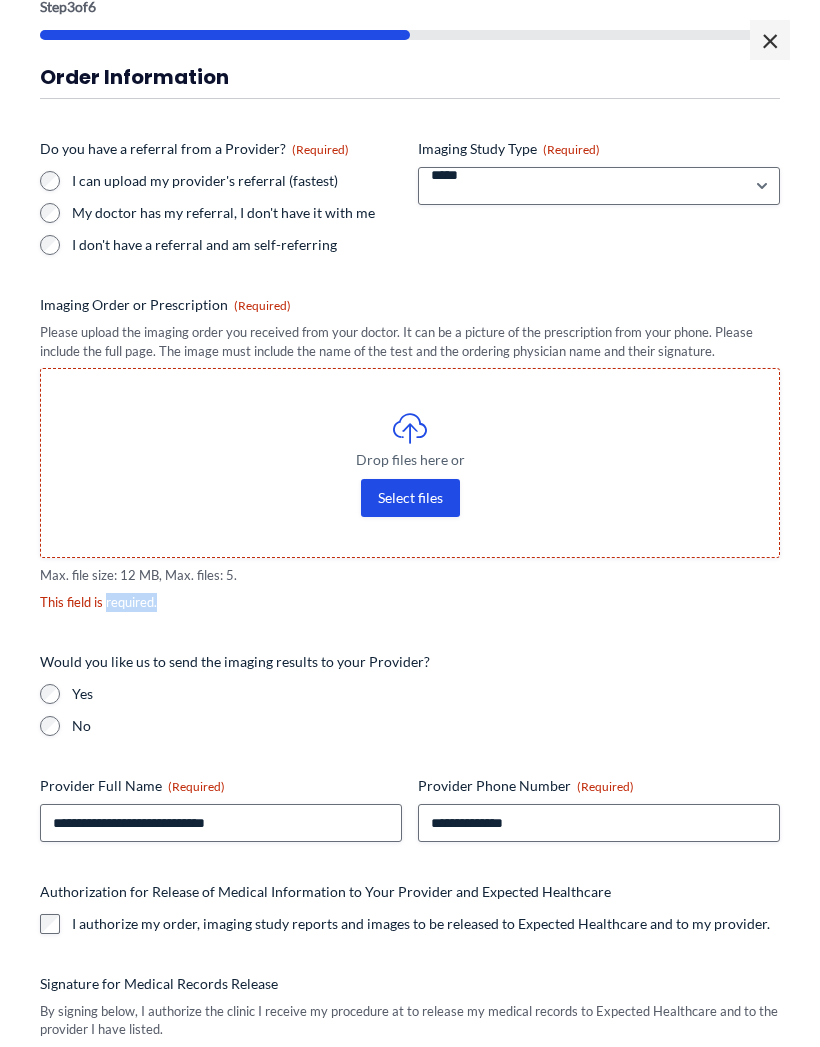 click on "**********" at bounding box center (410, 708) 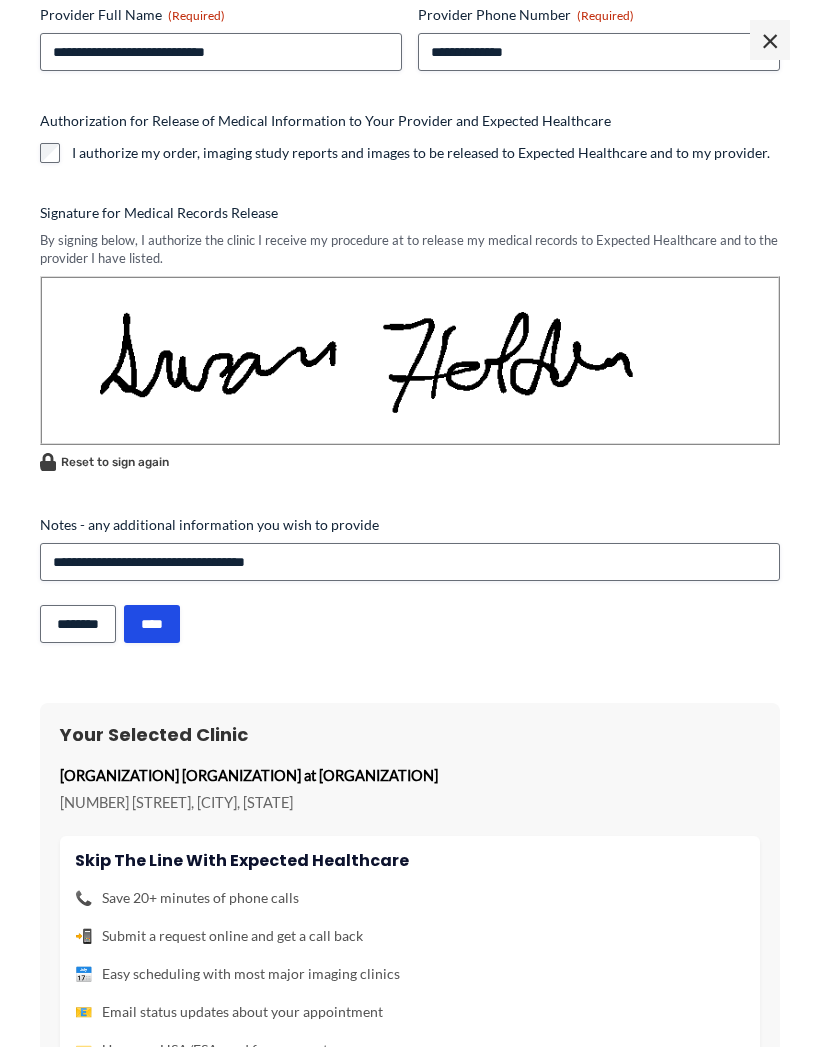 scroll, scrollTop: 1005, scrollLeft: 0, axis: vertical 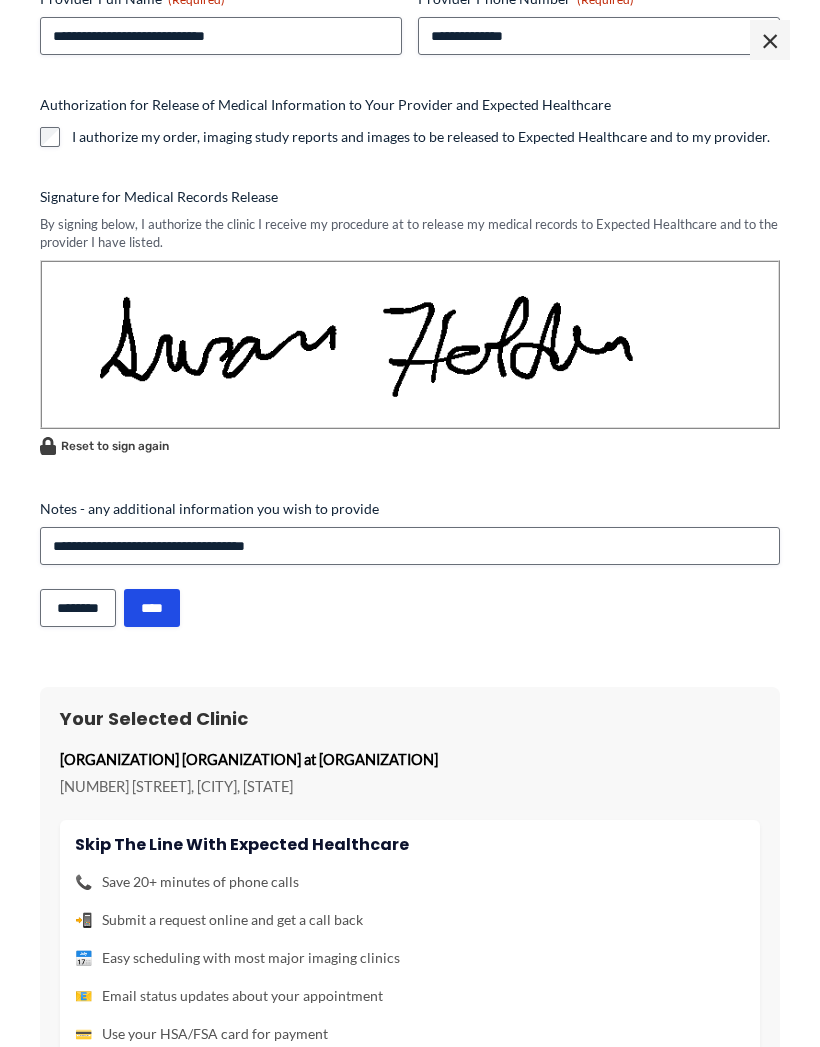 click on "****" at bounding box center (152, 608) 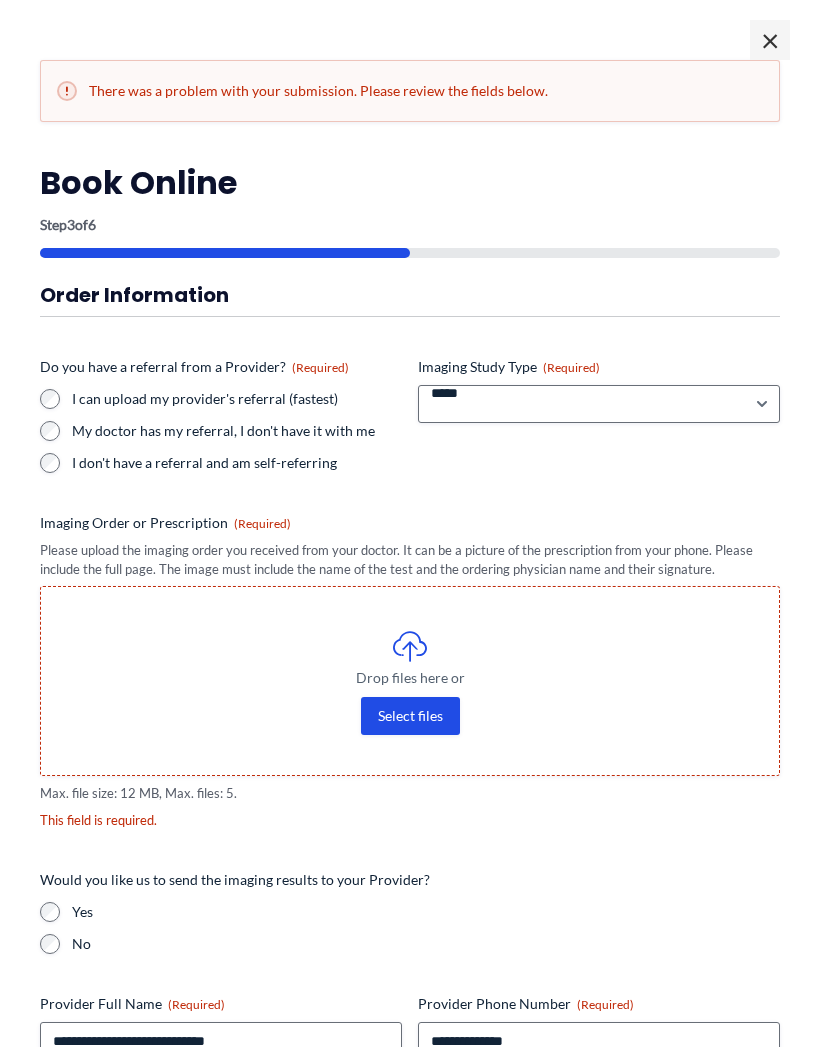 scroll, scrollTop: 1898, scrollLeft: 0, axis: vertical 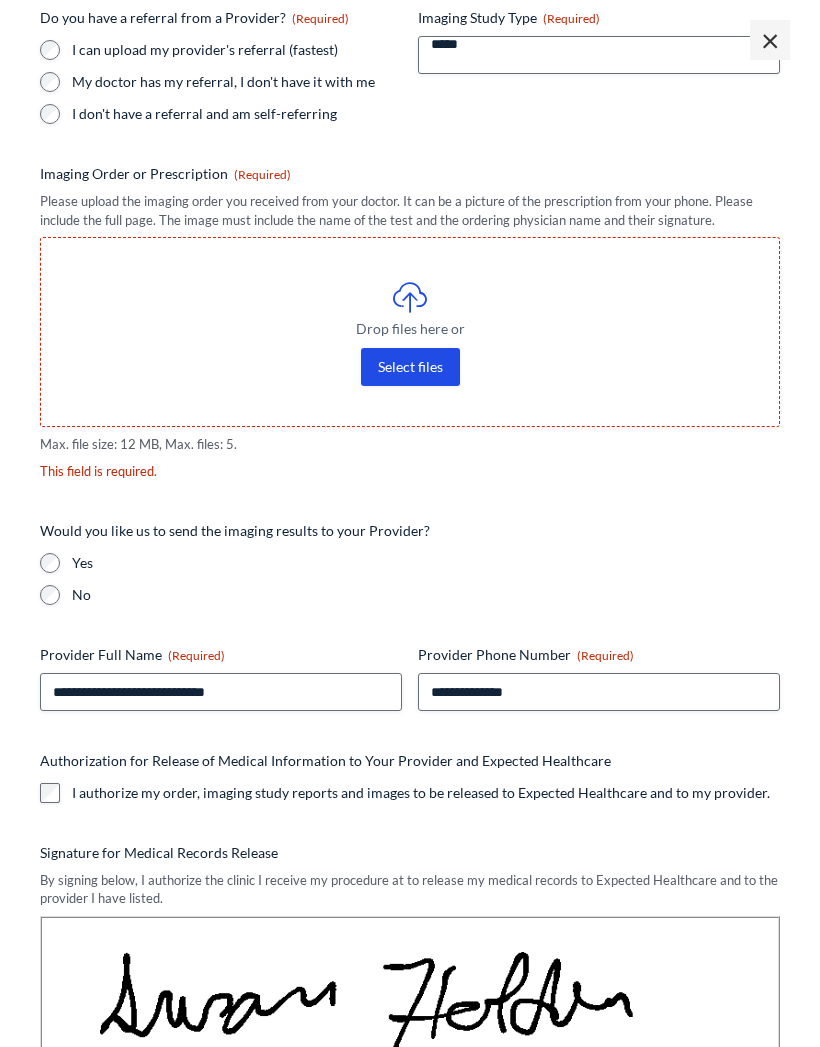 click on "Select files" at bounding box center (410, 367) 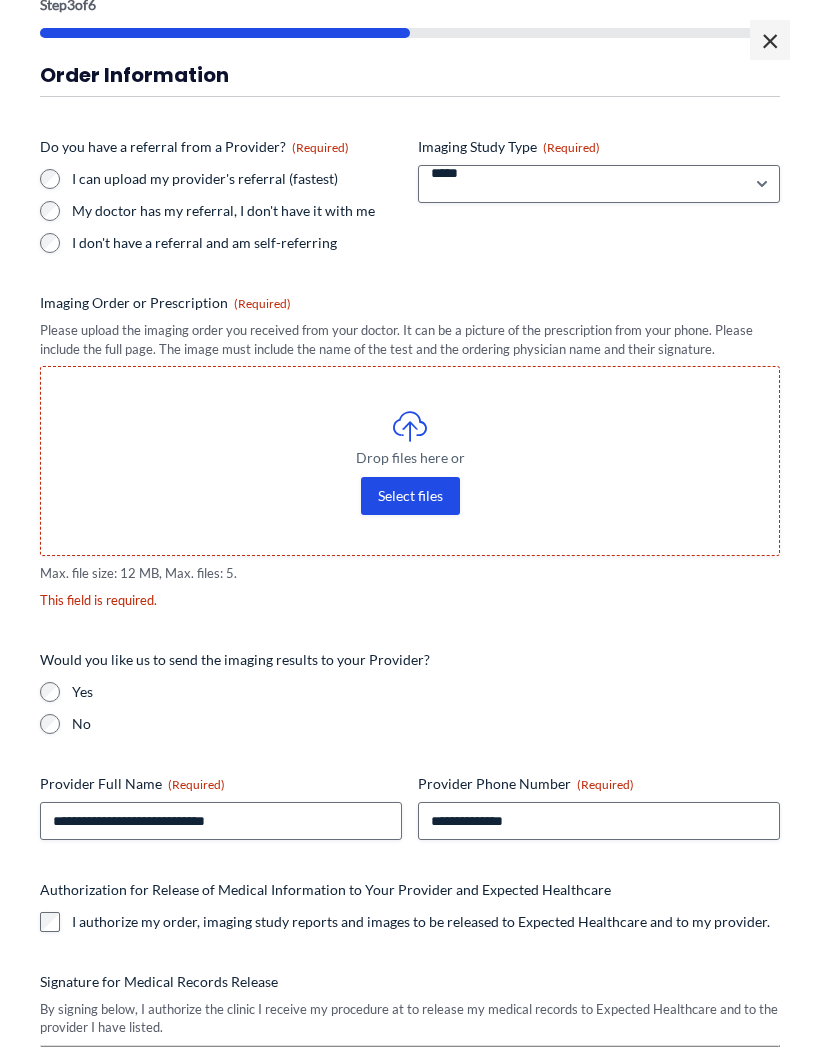 scroll, scrollTop: 358, scrollLeft: 0, axis: vertical 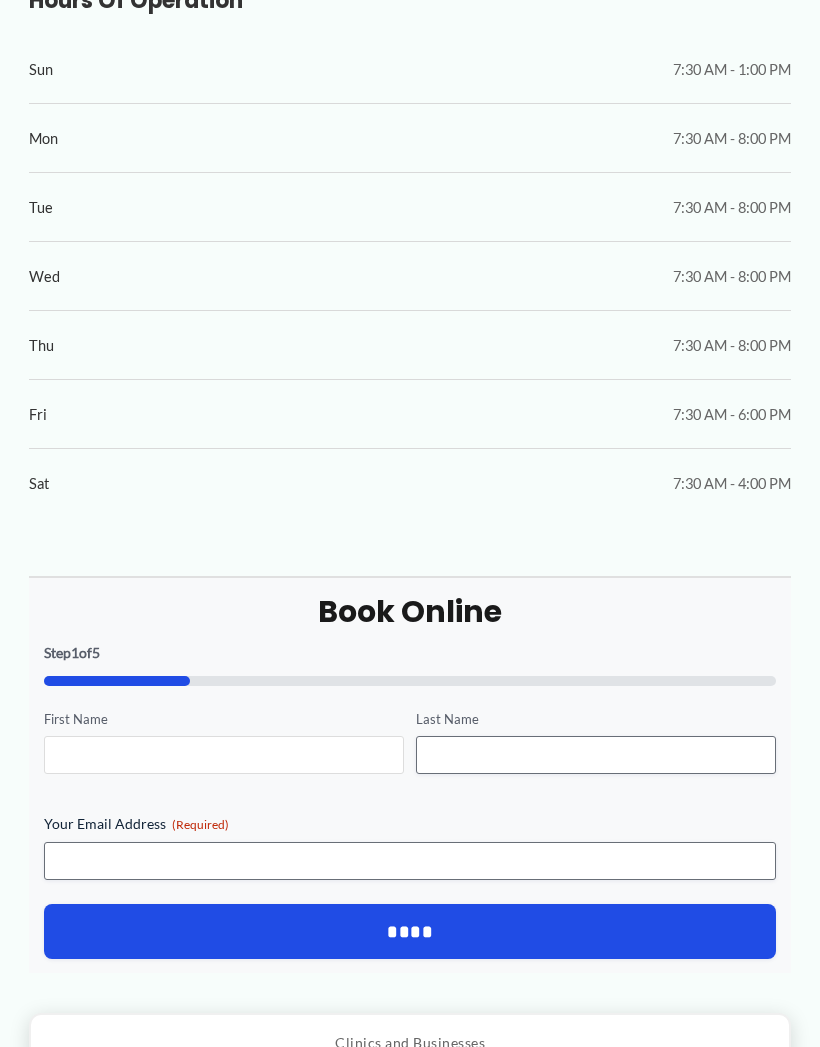 click on "First Name" at bounding box center [224, 755] 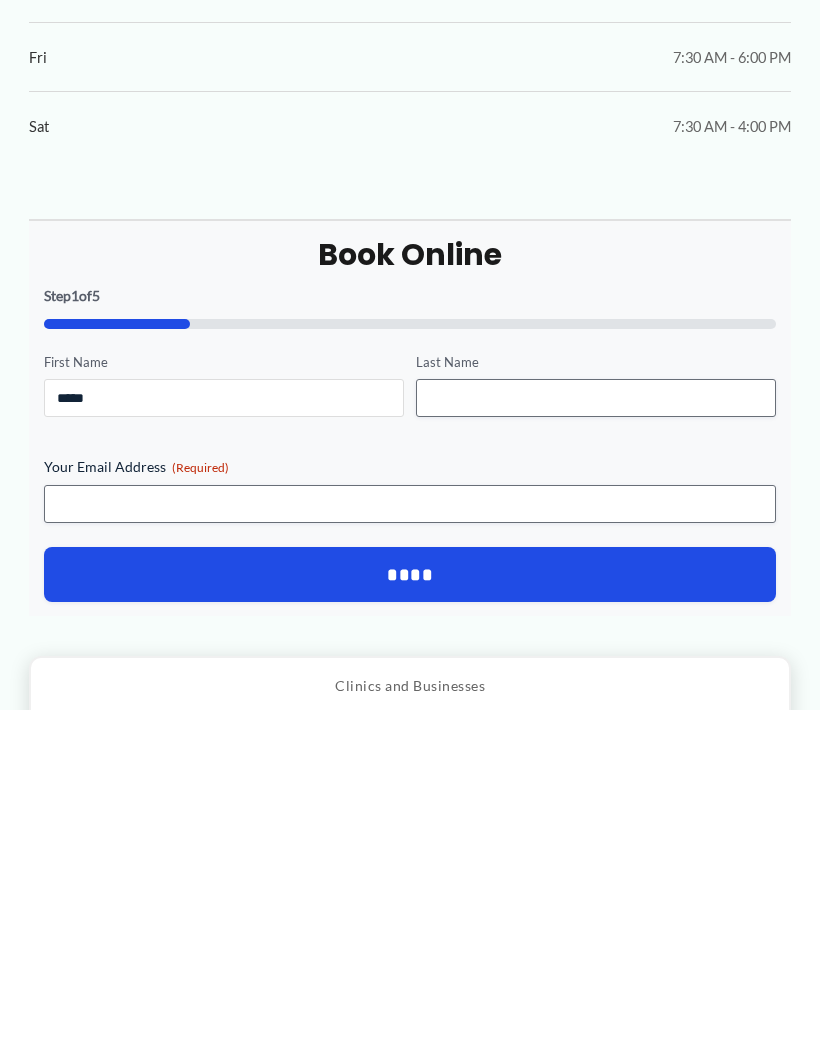 type on "*****" 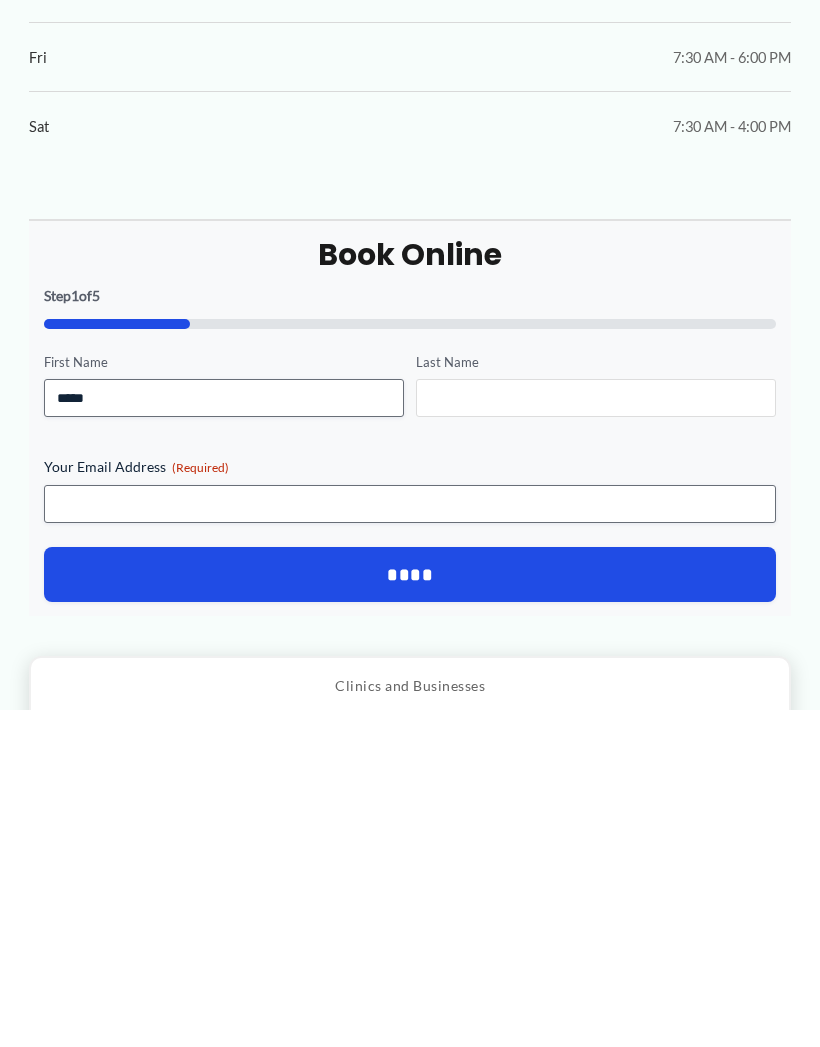 click on "Last Name" at bounding box center (596, 735) 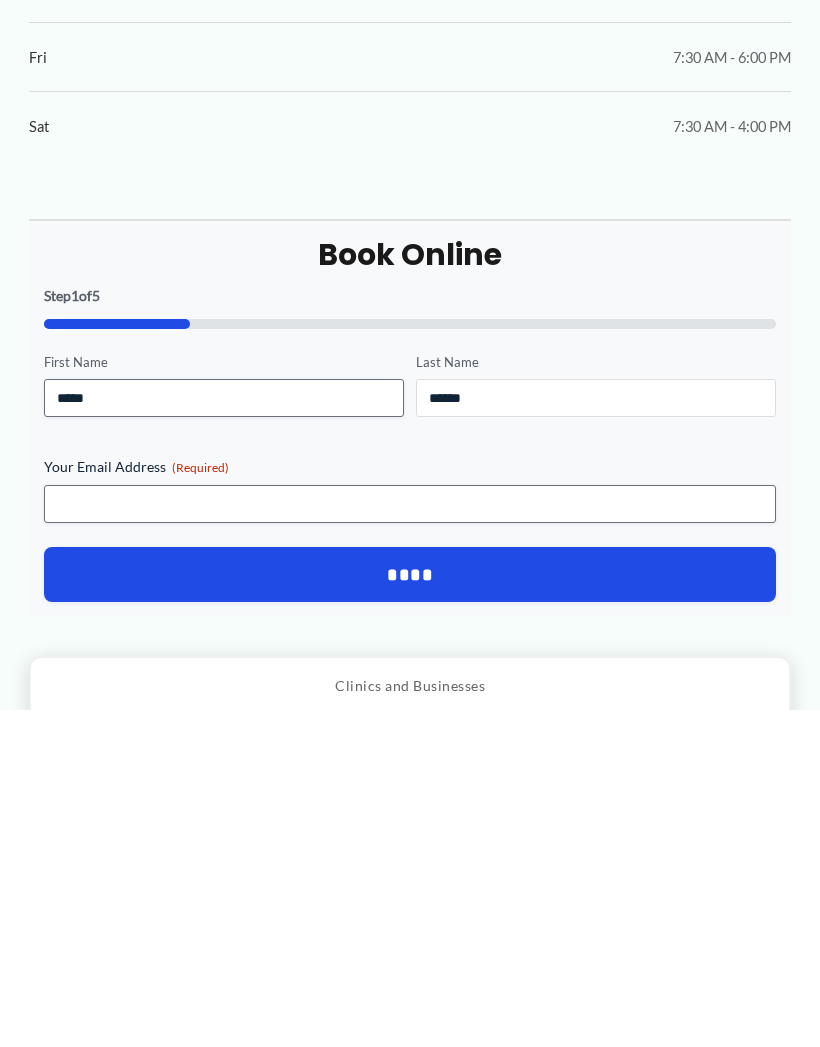type on "******" 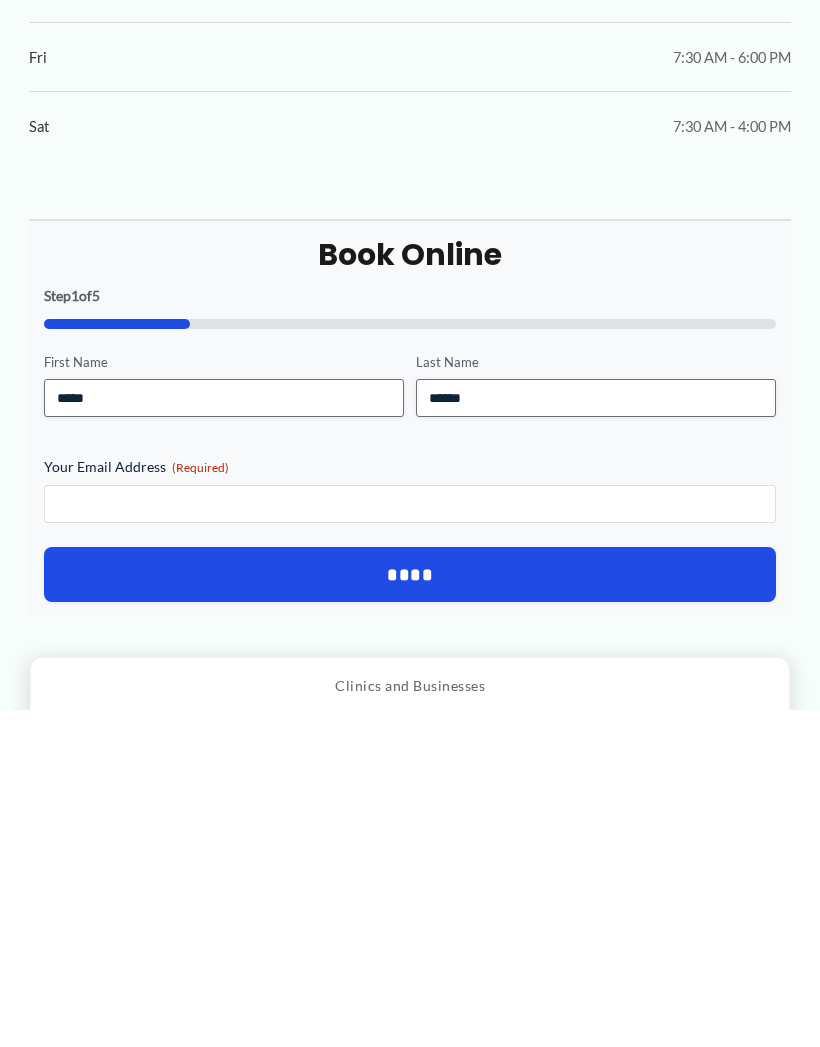 click on "Your Email Address (Required)" at bounding box center (410, 841) 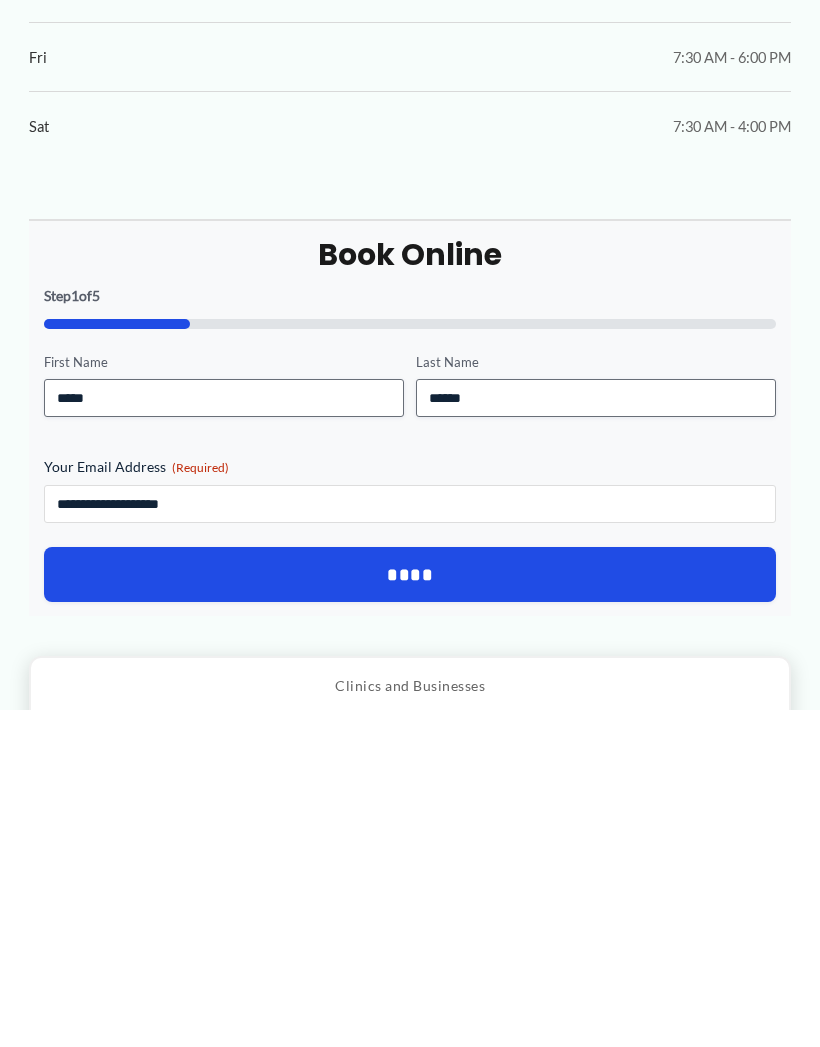 type on "**********" 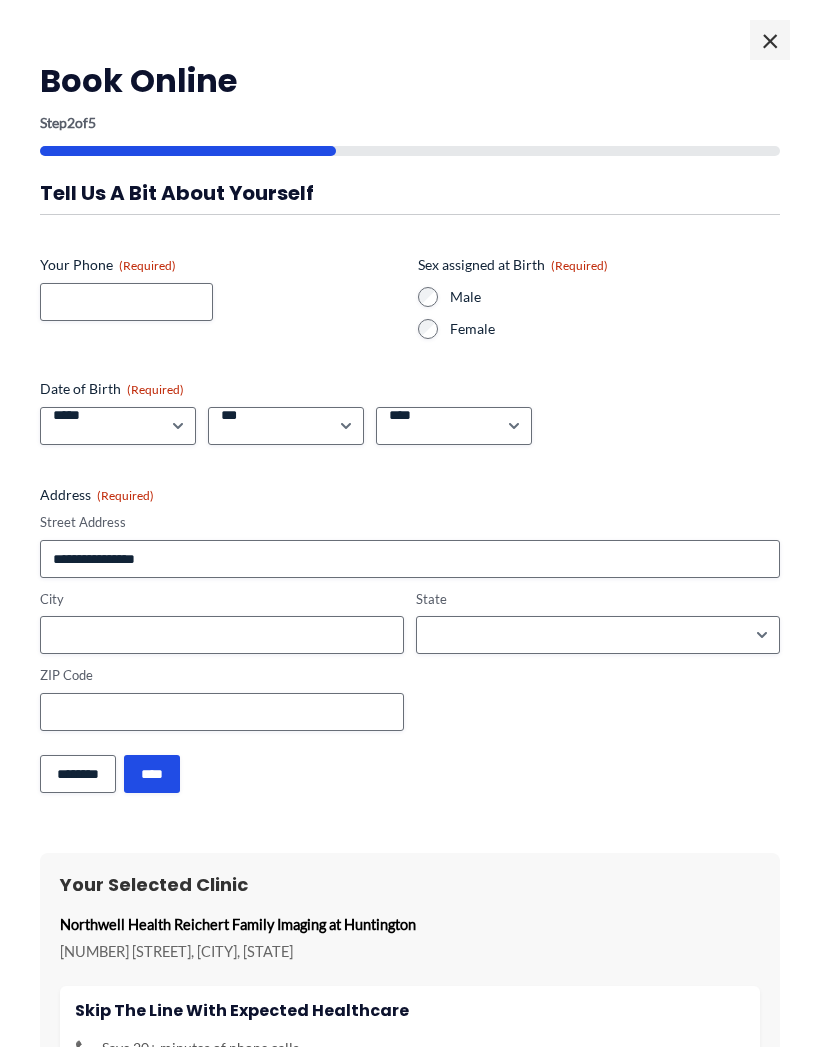 scroll, scrollTop: 1414, scrollLeft: 0, axis: vertical 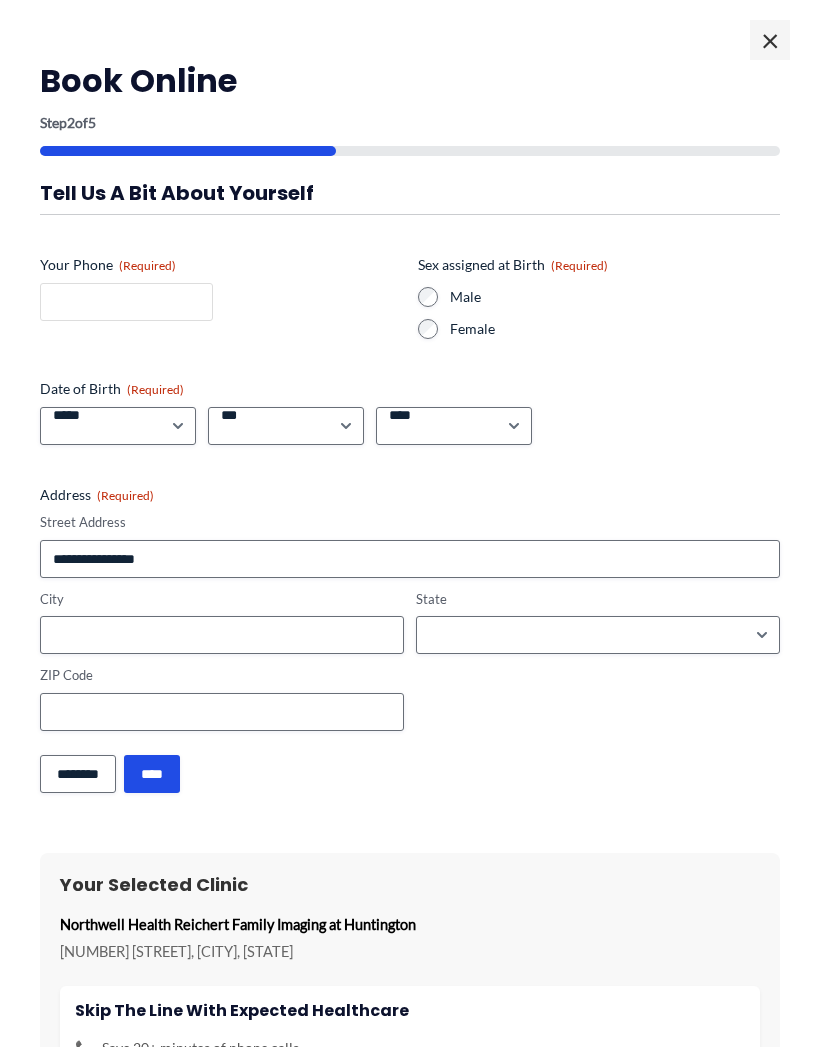 click on "Your Phone (Required)" at bounding box center [126, 302] 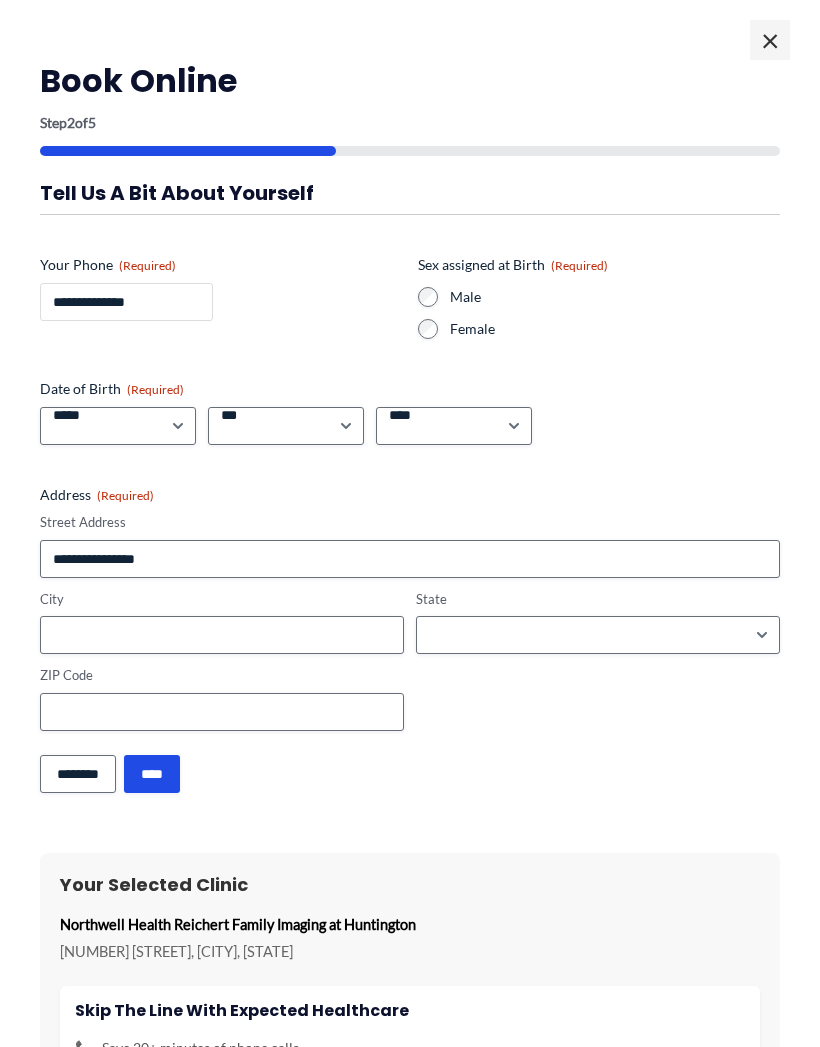 type on "**********" 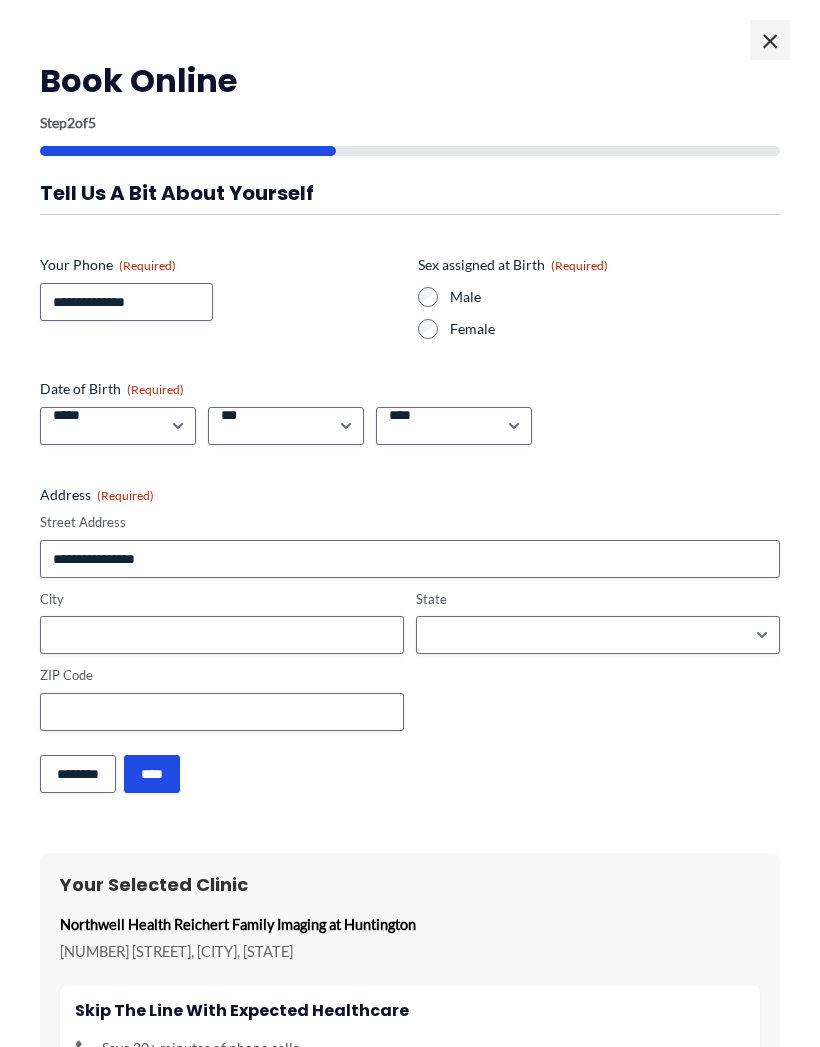 click on "***** * * * * * * * * * ** ** **" at bounding box center [118, 426] 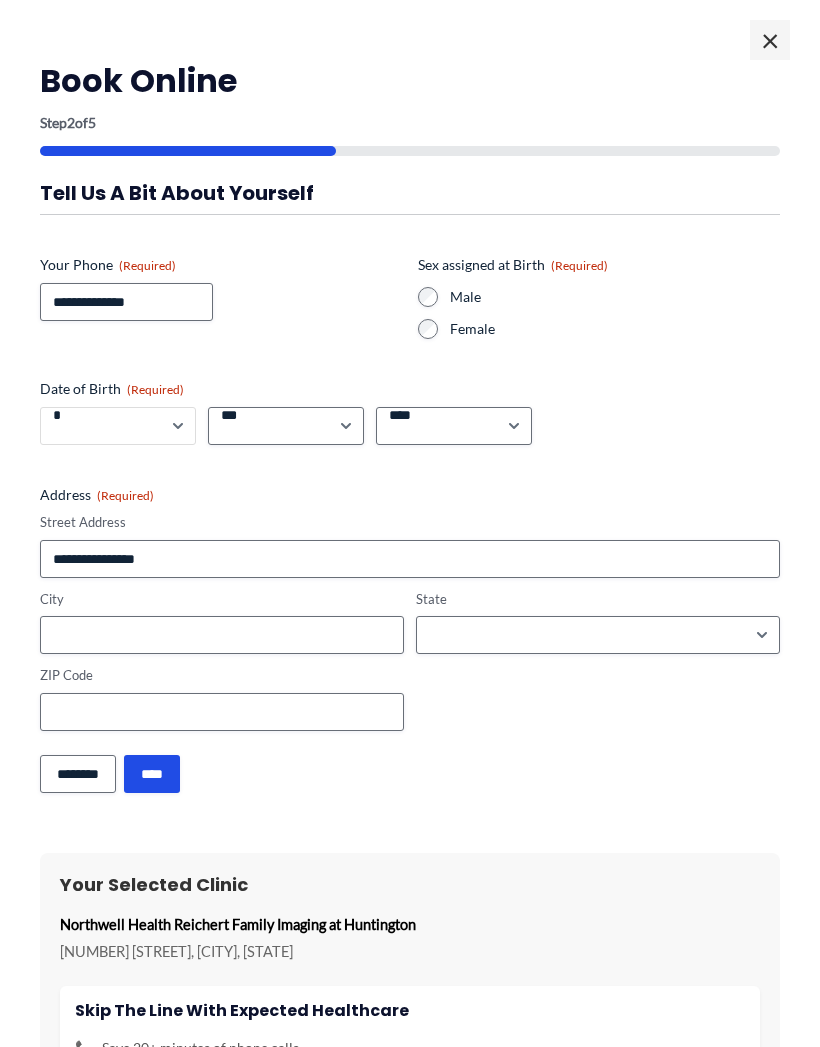click on "***** * * * * * * * * * ** ** **" at bounding box center [118, 426] 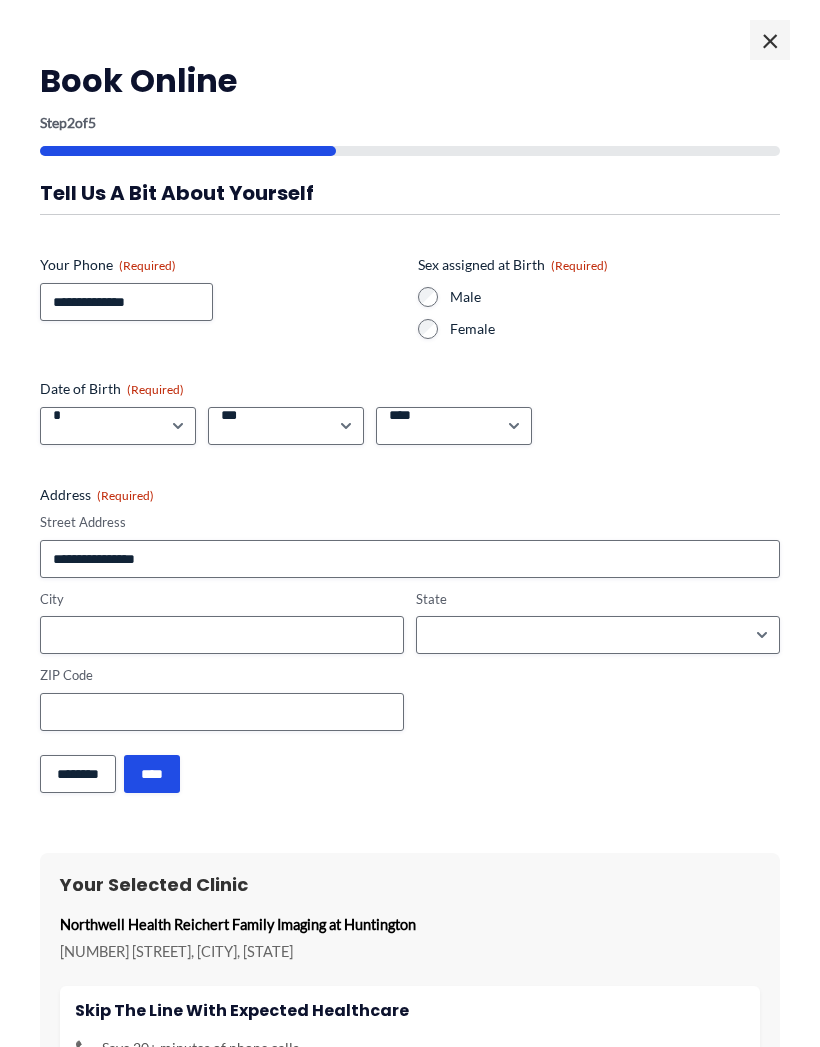 click on "*** * * * * * * * * * ** ** ** ** ** ** ** ** ** ** ** ** ** ** ** ** ** ** ** ** ** **" at bounding box center [286, 426] 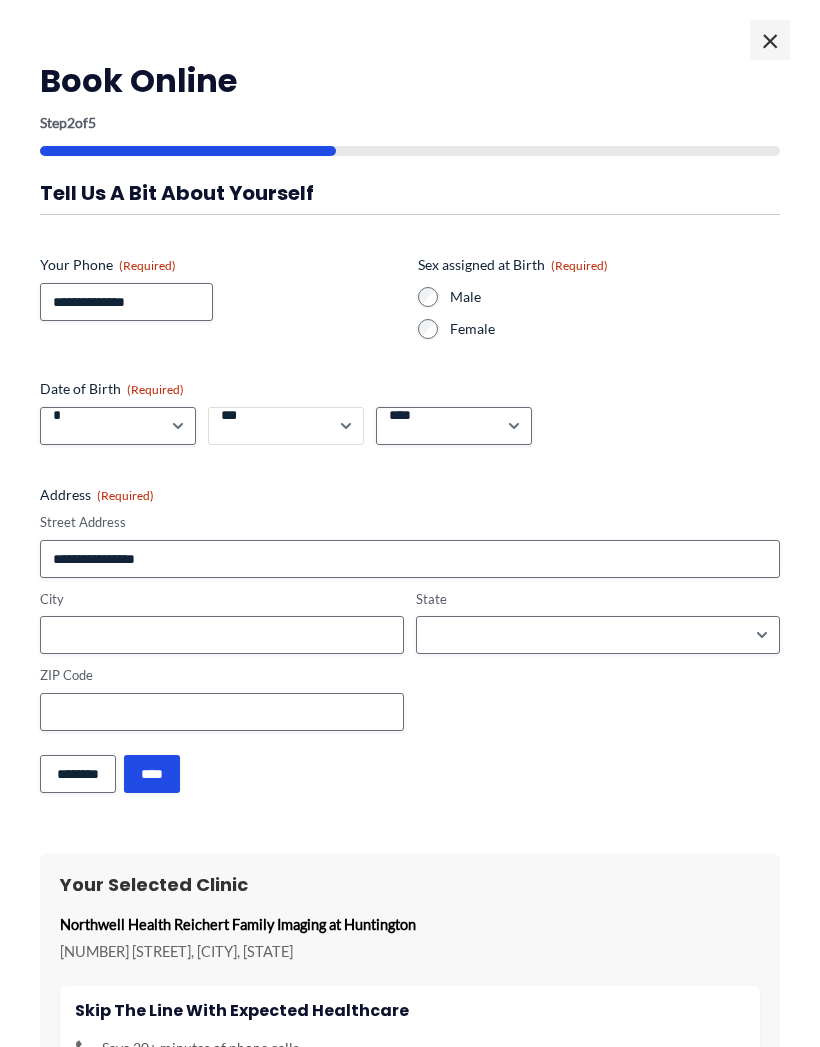 select on "**" 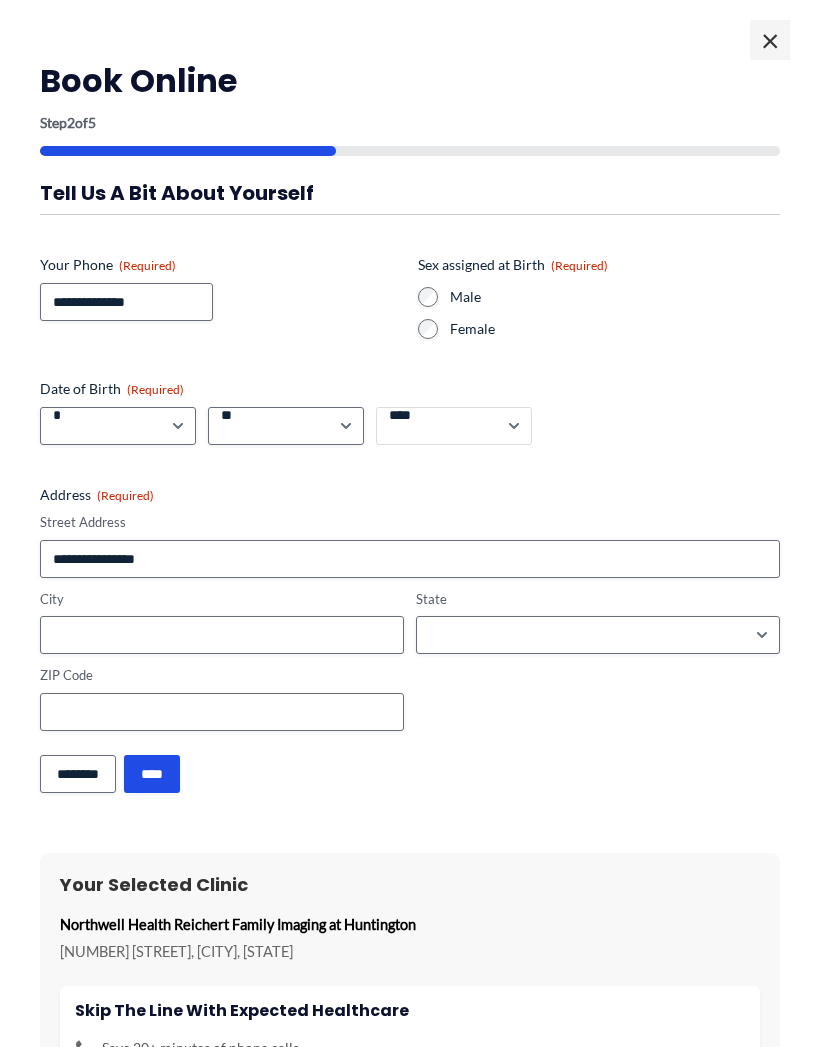 click on "**** **** **** **** **** **** **** **** **** **** **** **** **** **** **** **** **** **** **** **** **** **** **** **** **** **** **** **** **** **** **** **** **** **** **** **** **** **** **** **** **** **** **** **** **** **** **** **** **** **** **** **** **** **** **** **** **** **** **** **** **** **** **** **** **** **** **** **** **** **** **** **** **** **** **** **** **** **** **** **** **** **** **** **** **** **** **** **** **** **** **** **** **** **** **** **** **** **** **** **** **** **** **** **** **** **** **** ****" at bounding box center (454, 426) 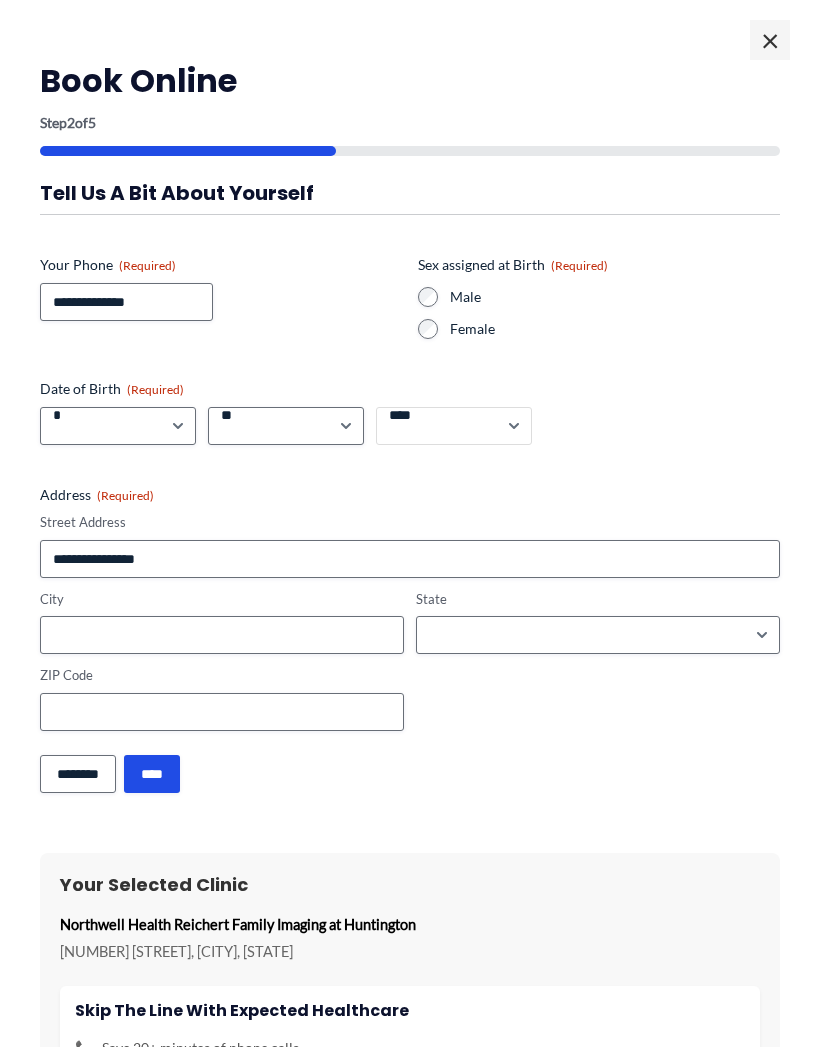 select on "****" 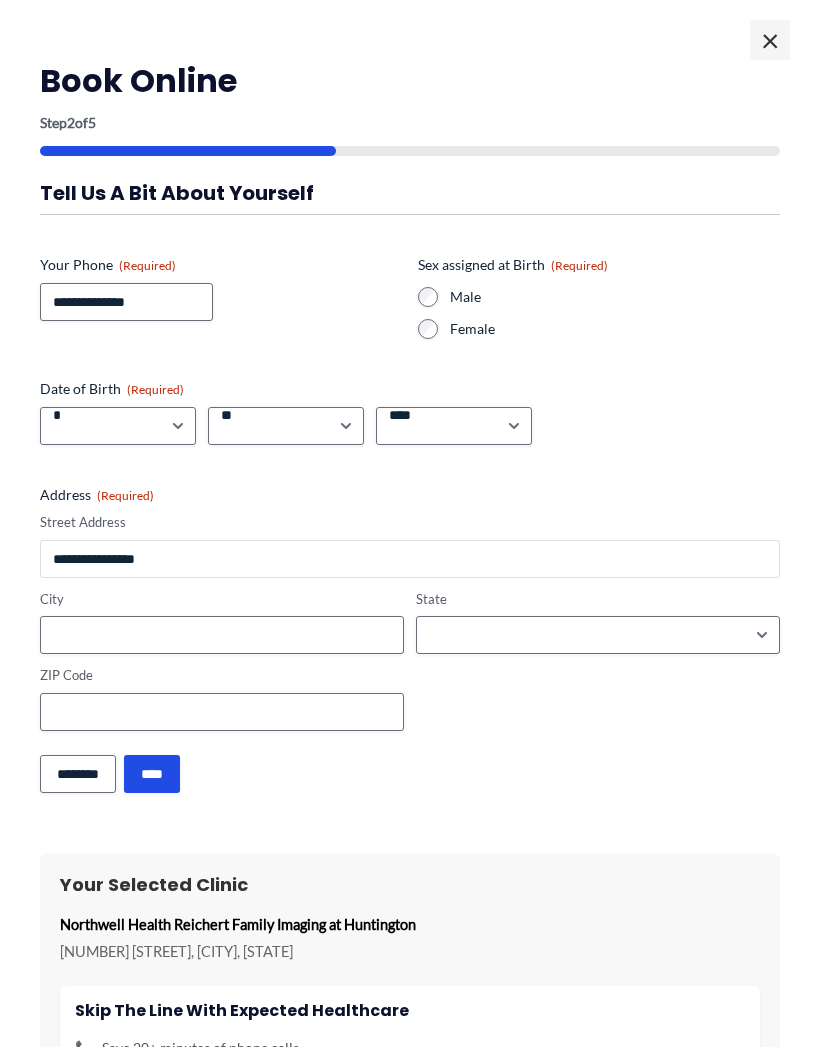click on "Street Address" at bounding box center [410, 559] 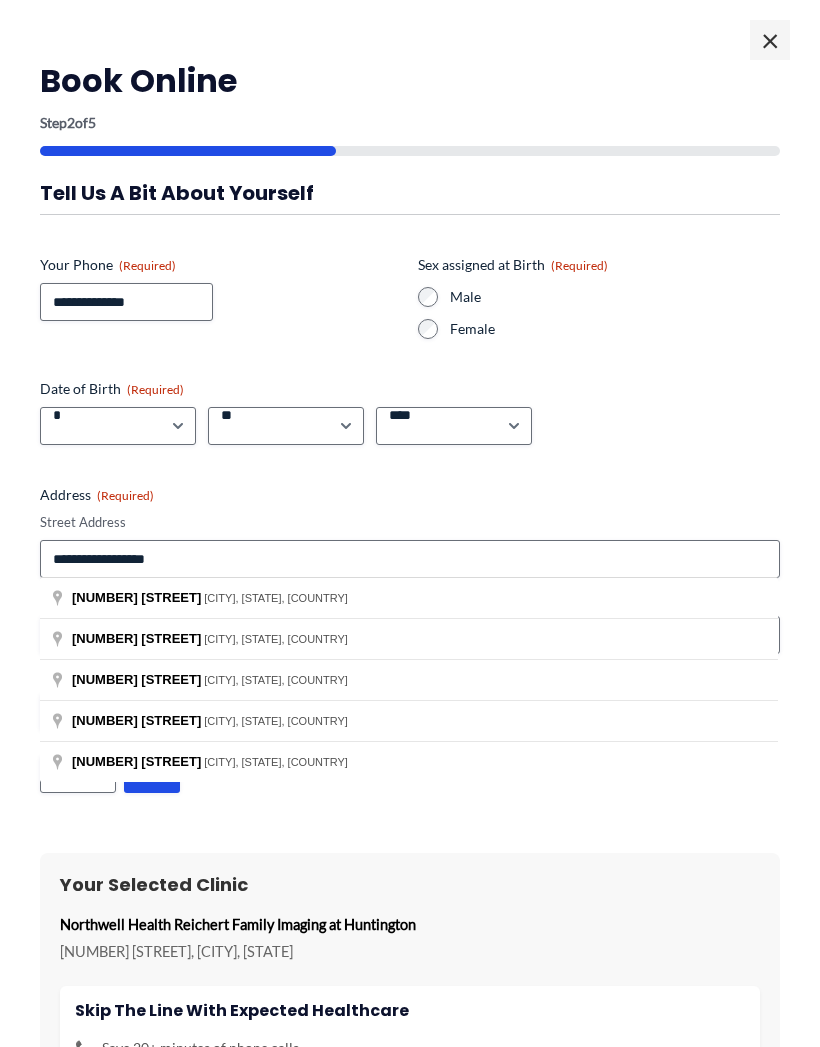 type on "**********" 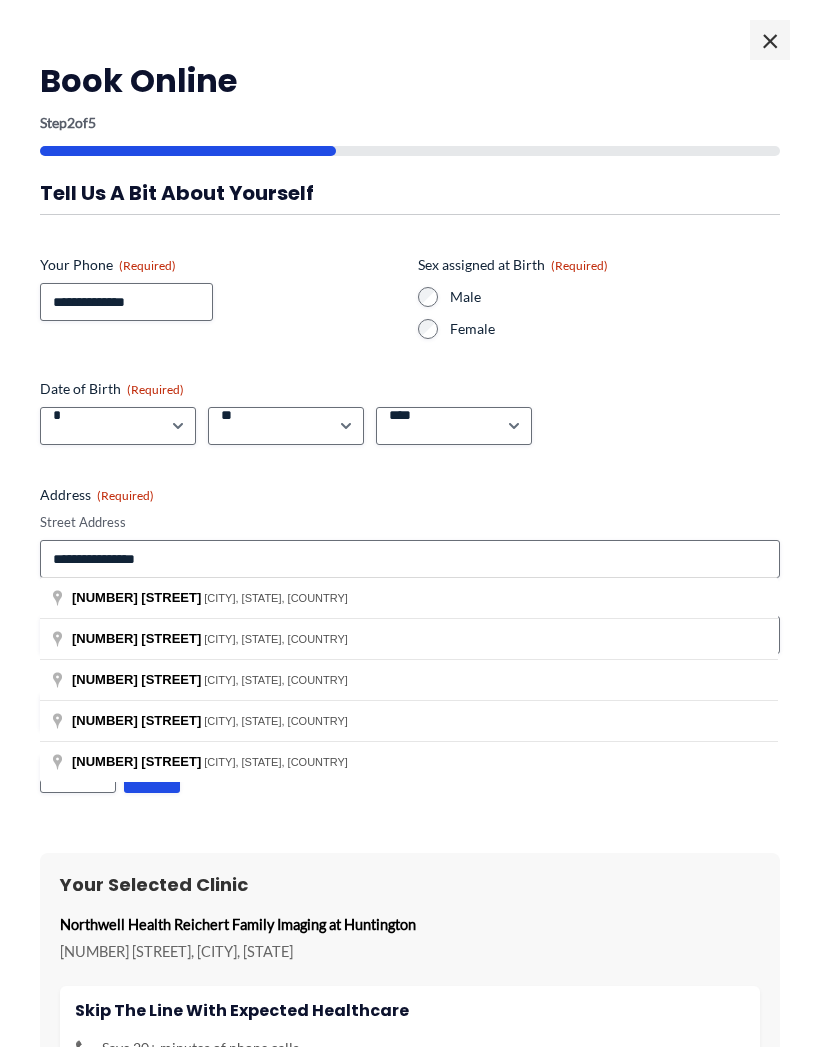 type on "**********" 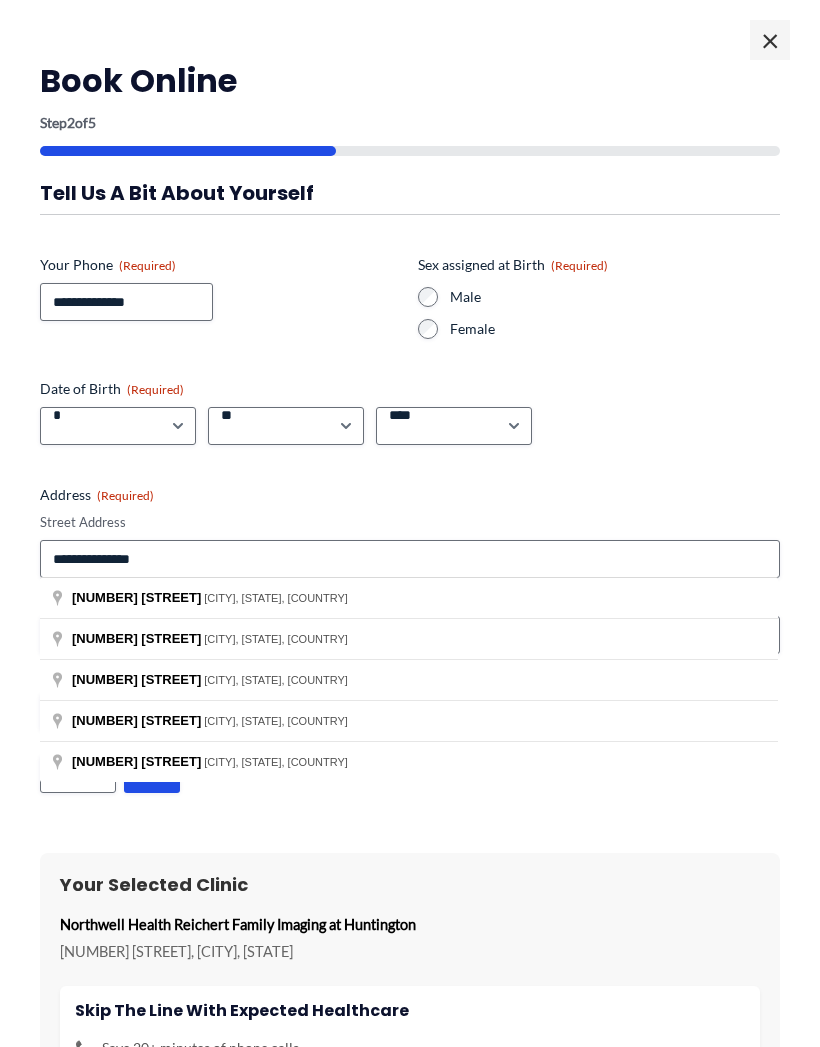 type on "*********" 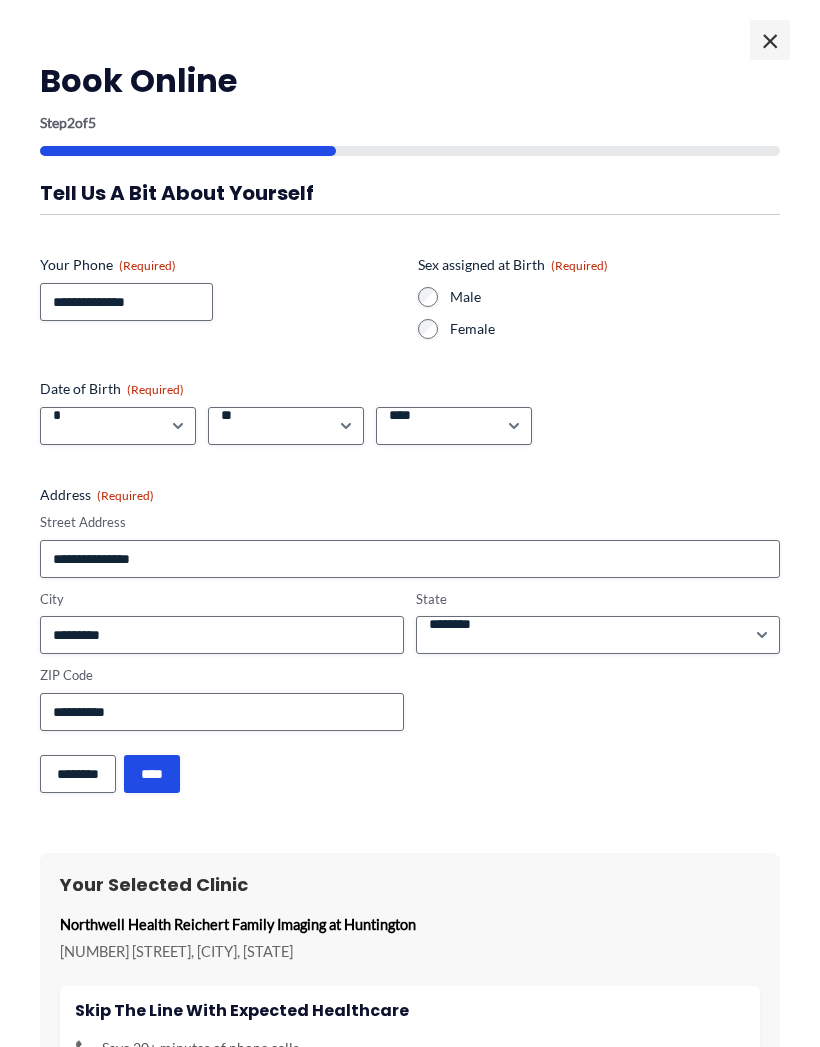 click on "****" at bounding box center [152, 774] 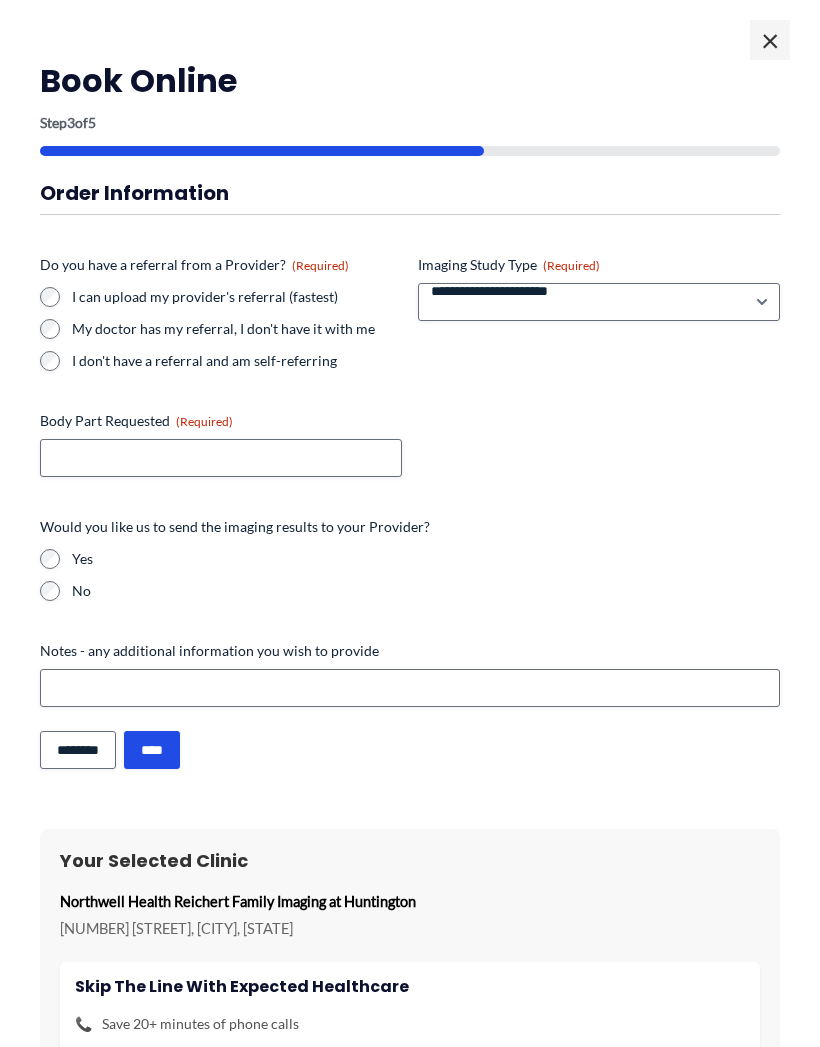 scroll, scrollTop: 1374, scrollLeft: 0, axis: vertical 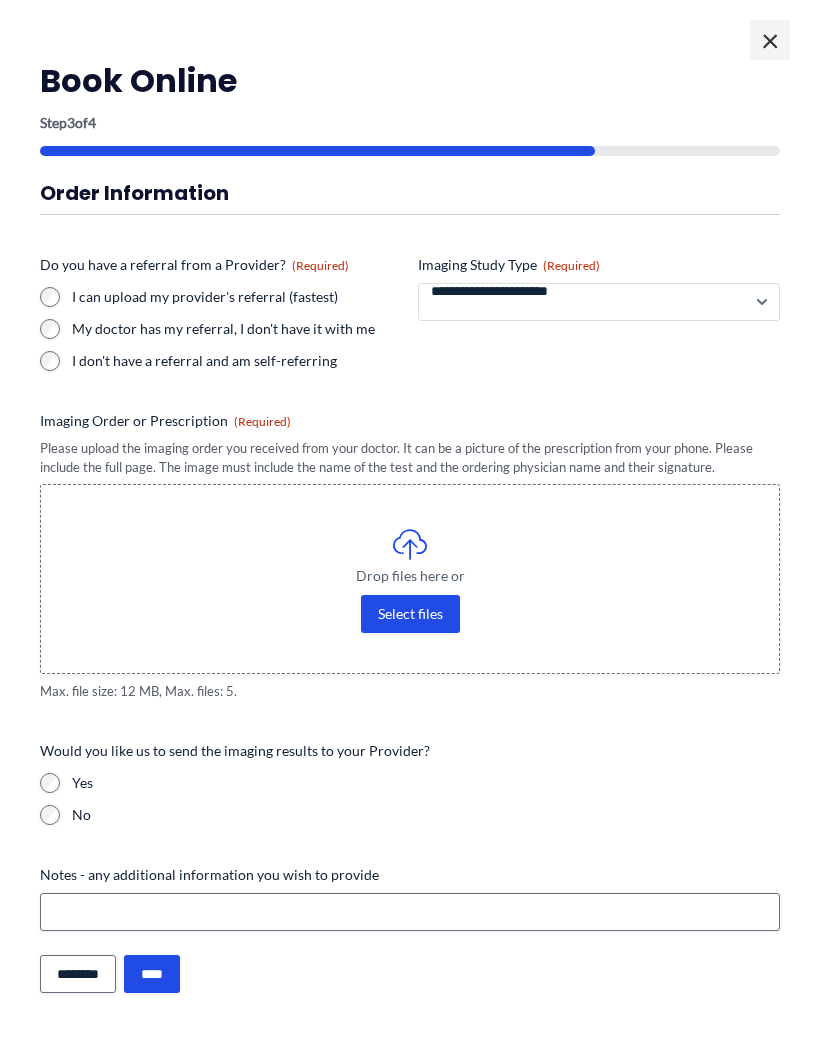 click on "**********" at bounding box center (599, 302) 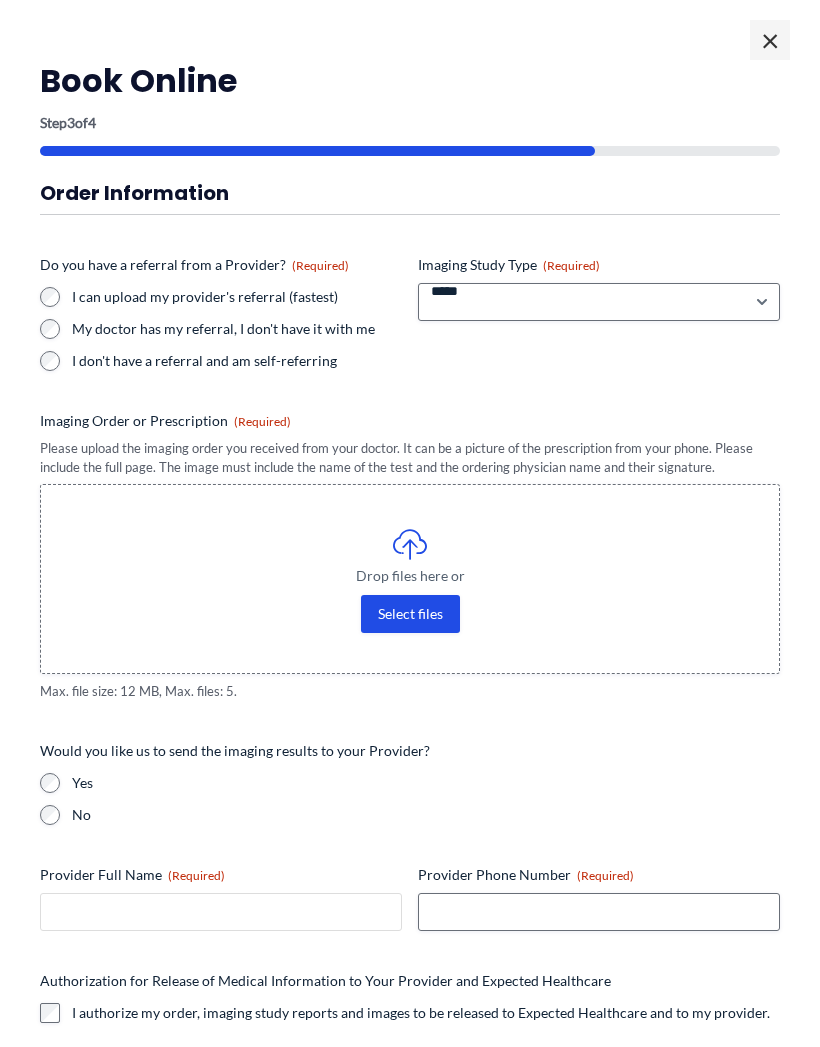click on "Provider Full Name (Required)" at bounding box center [221, 912] 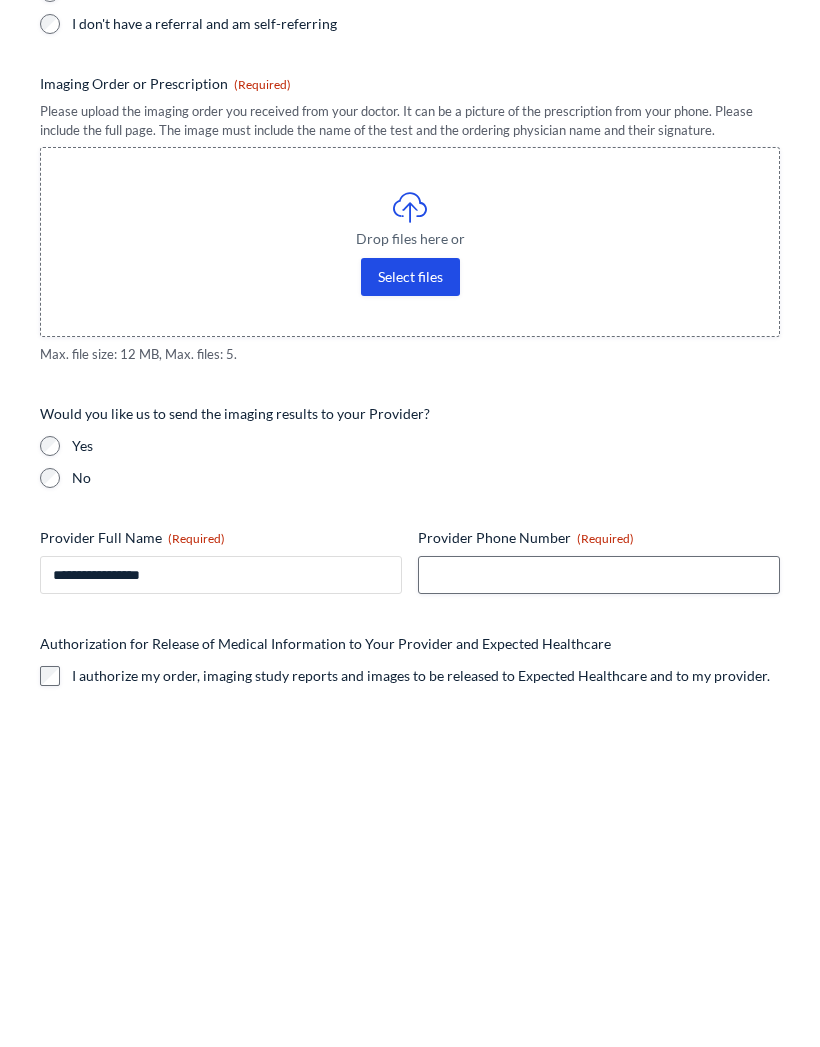 type on "**********" 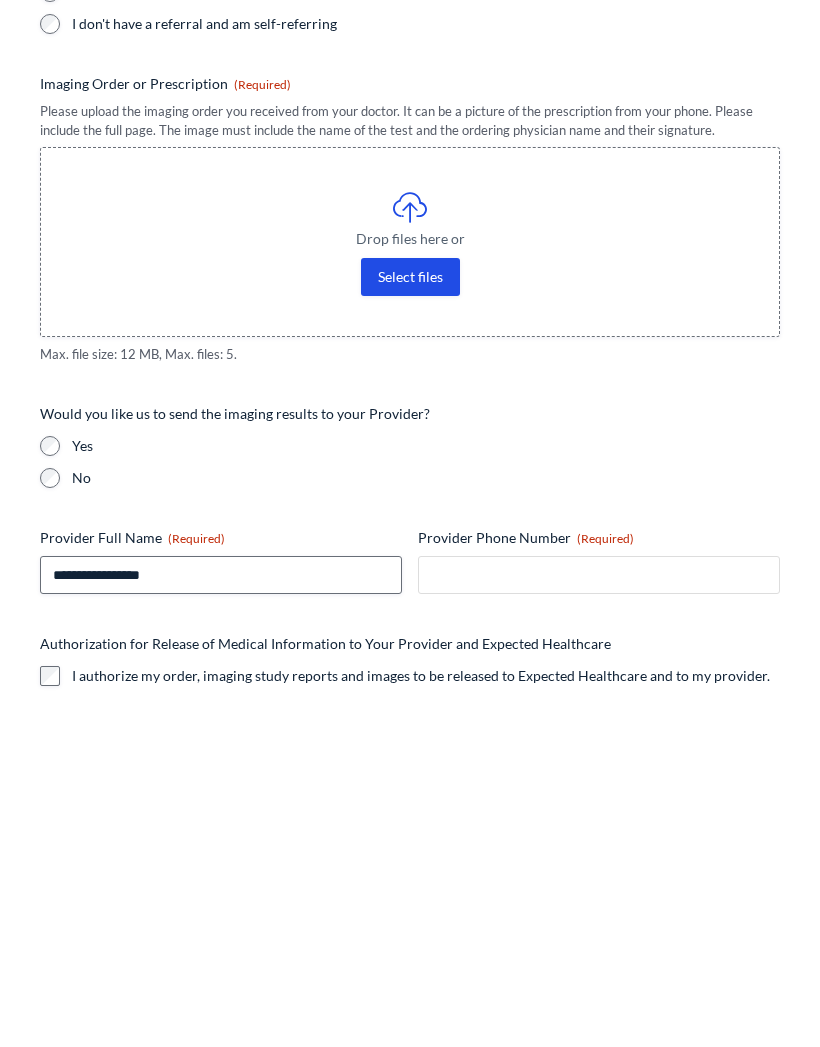 click on "Provider Phone Number (Required)" at bounding box center (599, 912) 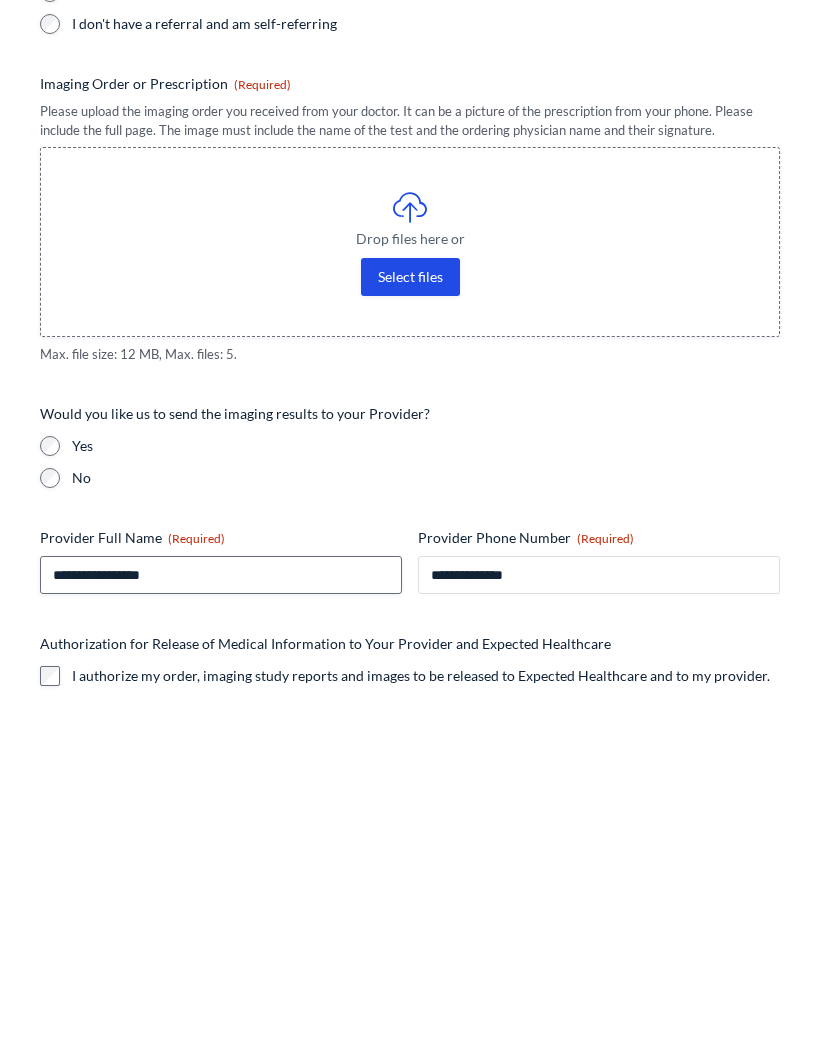 type on "**********" 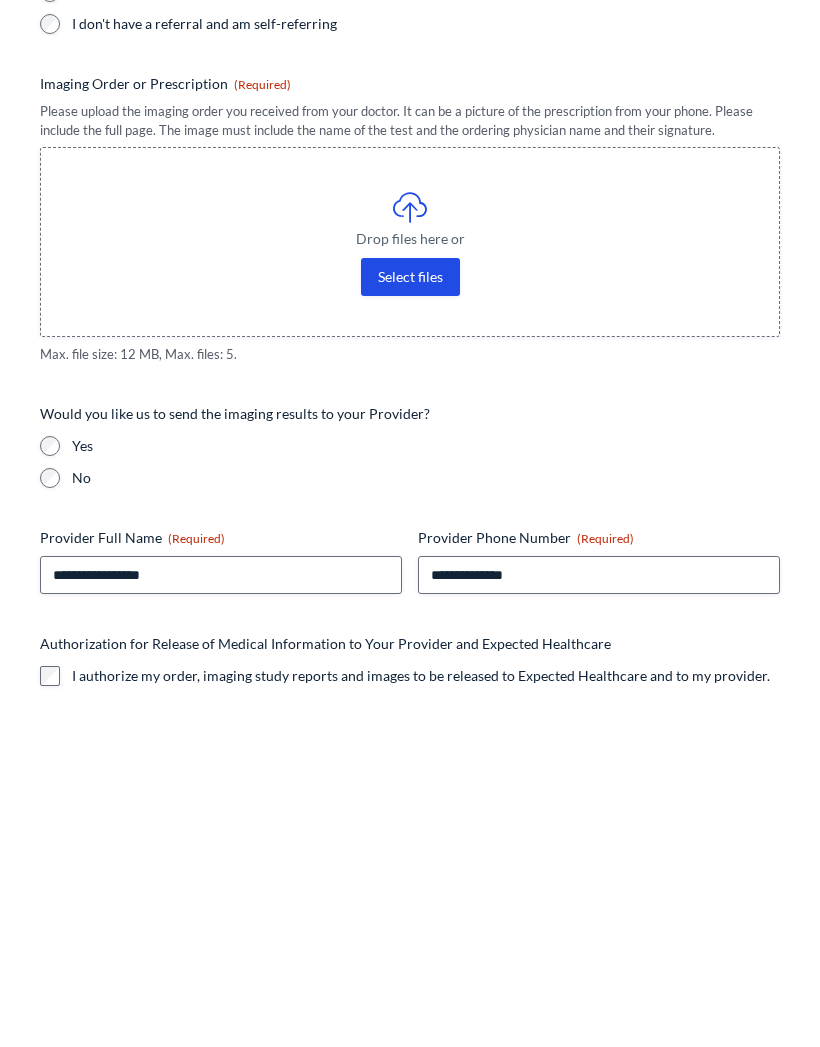 click on "Drop files here or
Select files" at bounding box center (410, 579) 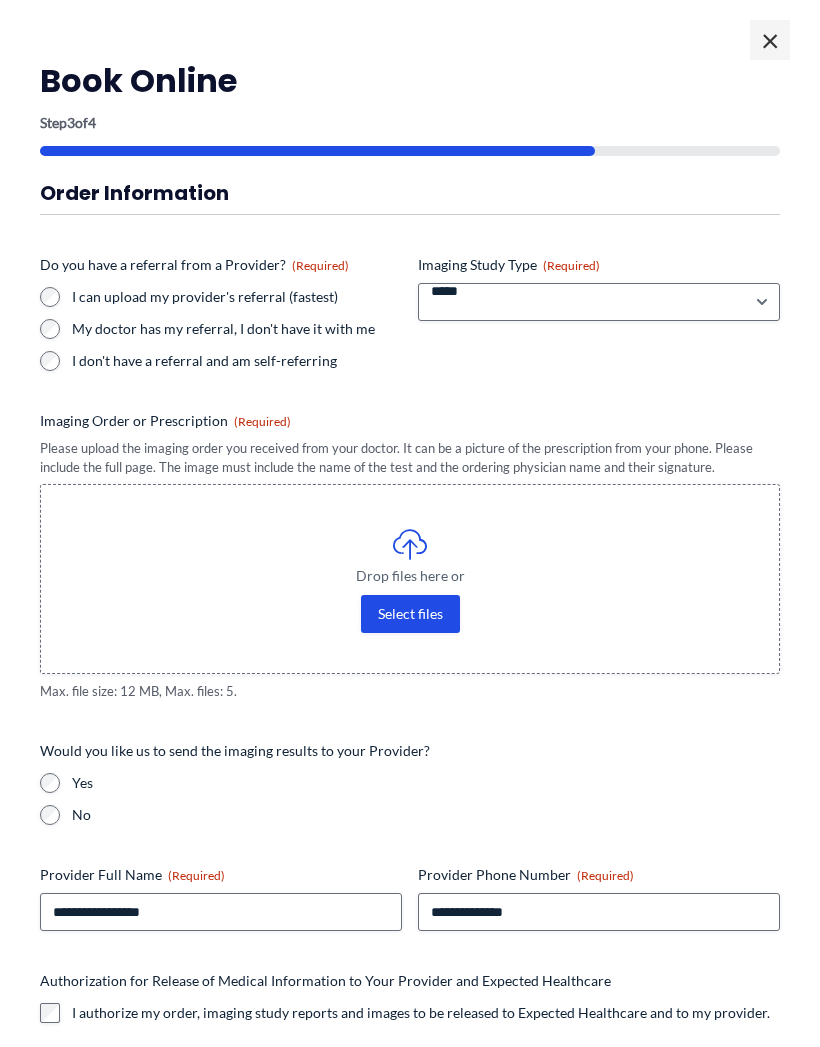click on "Select files" at bounding box center (410, 614) 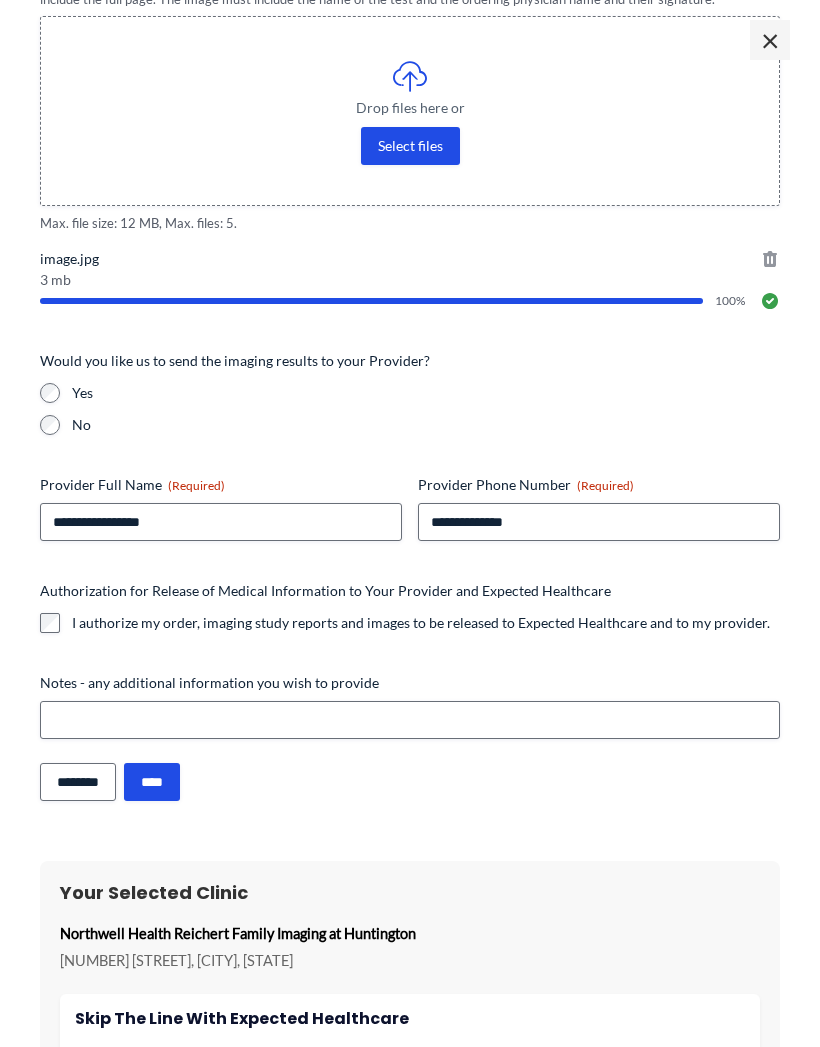 scroll, scrollTop: 472, scrollLeft: 0, axis: vertical 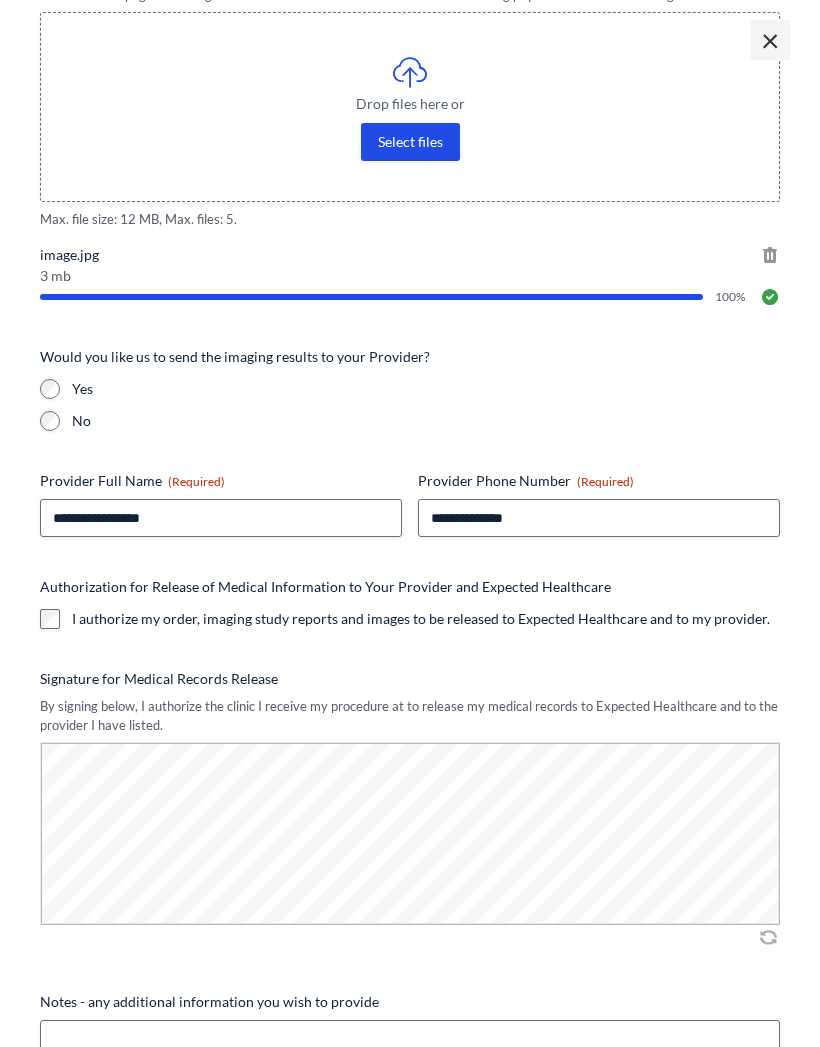 click on "****" at bounding box center (152, 1101) 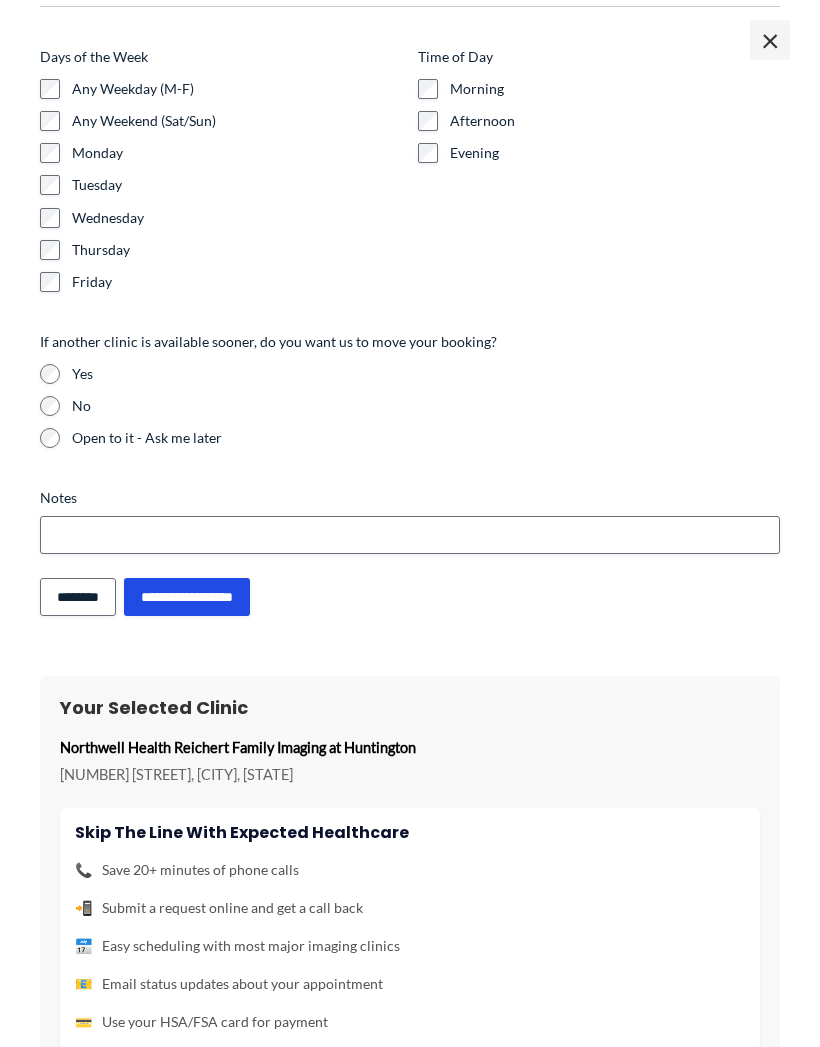scroll, scrollTop: 1374, scrollLeft: 0, axis: vertical 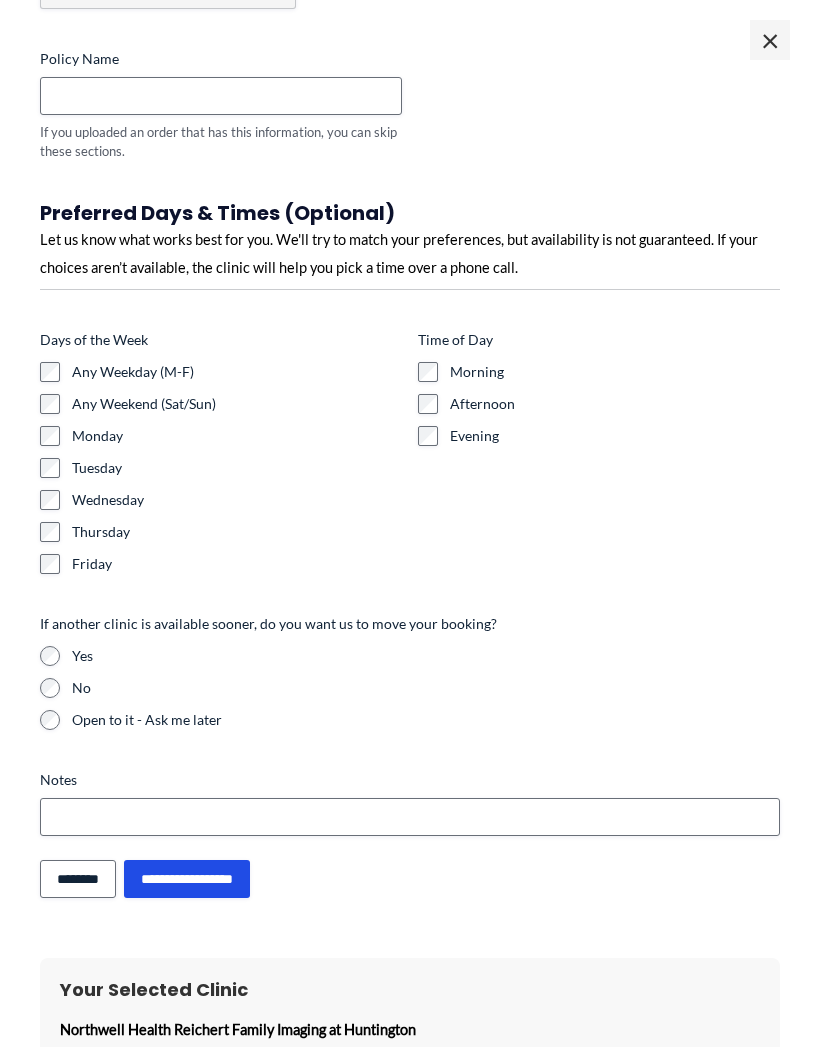 click on "×" at bounding box center [770, 40] 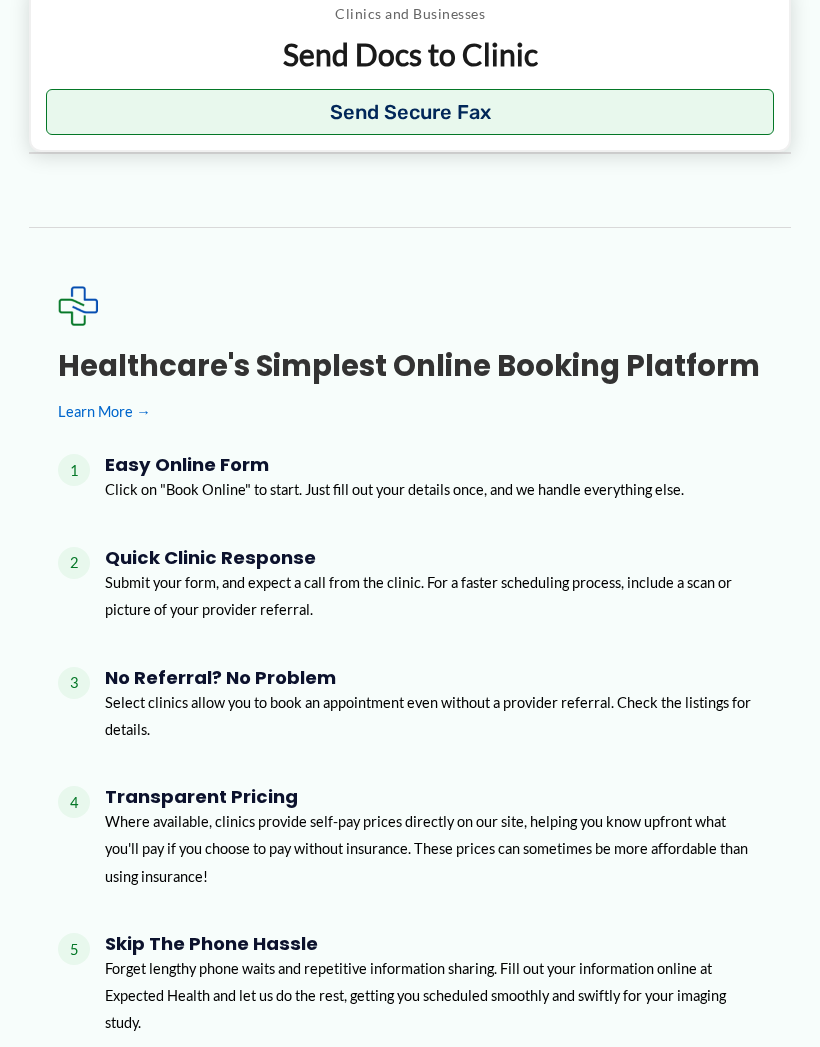 scroll, scrollTop: 3046, scrollLeft: 0, axis: vertical 